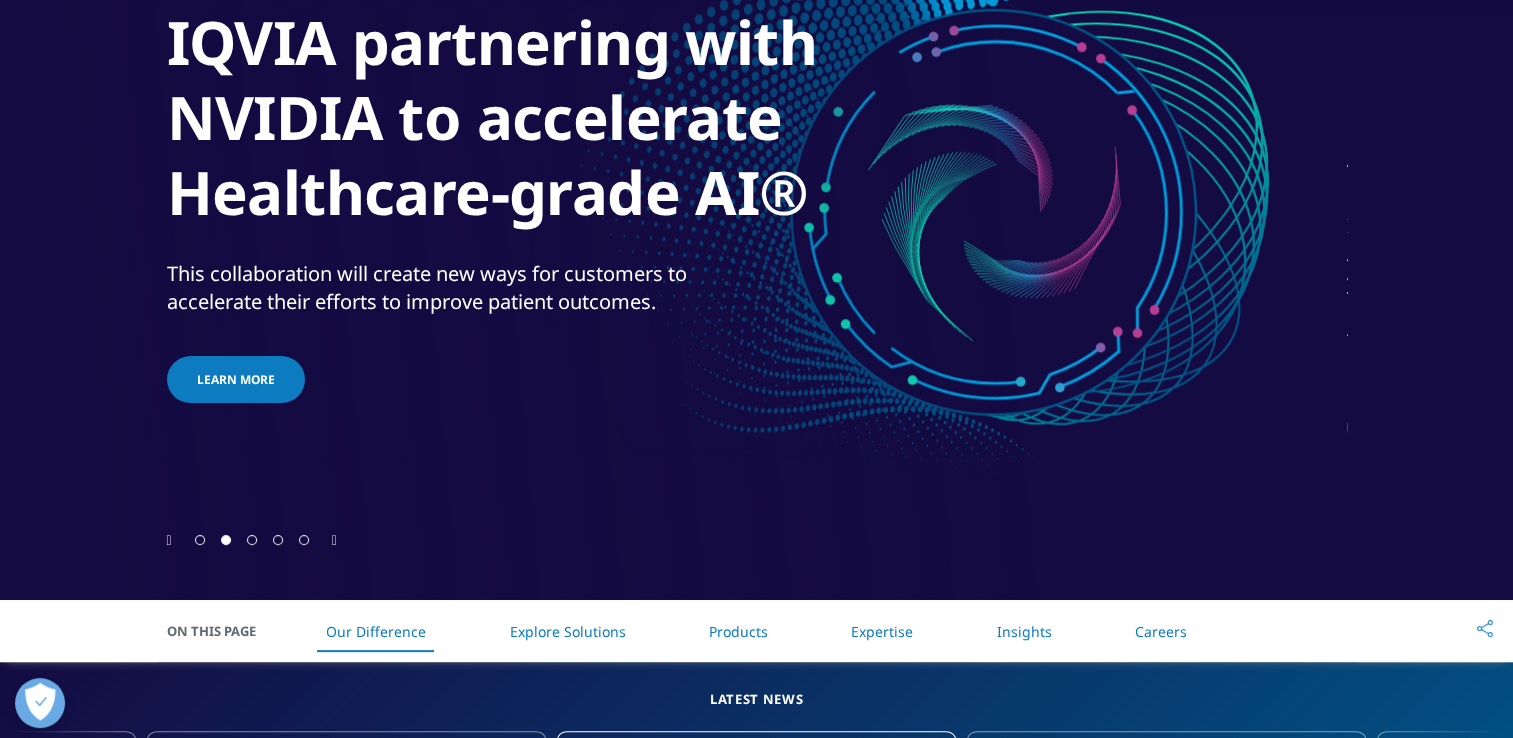 scroll, scrollTop: 0, scrollLeft: 0, axis: both 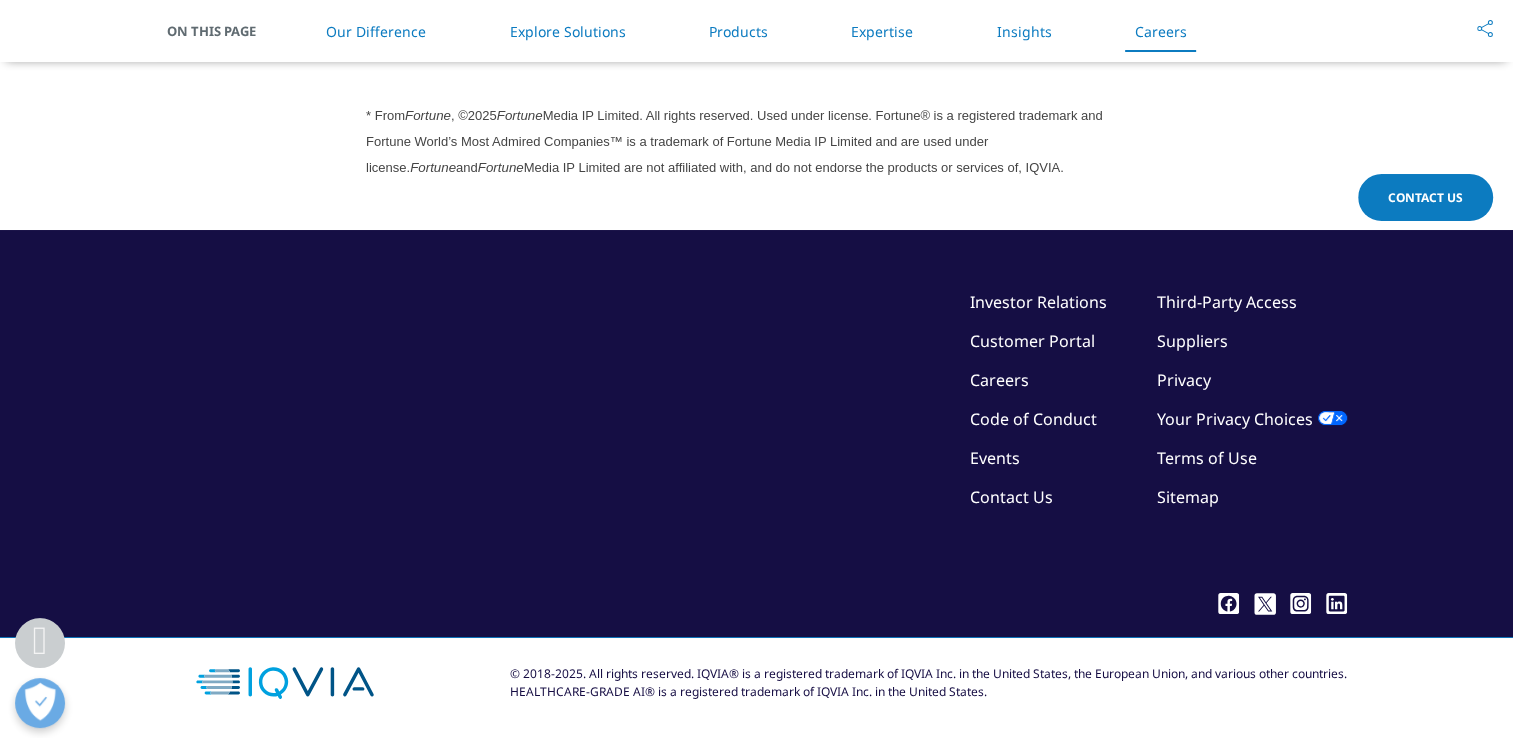 drag, startPoint x: 1020, startPoint y: 374, endPoint x: 920, endPoint y: 404, distance: 104.40307 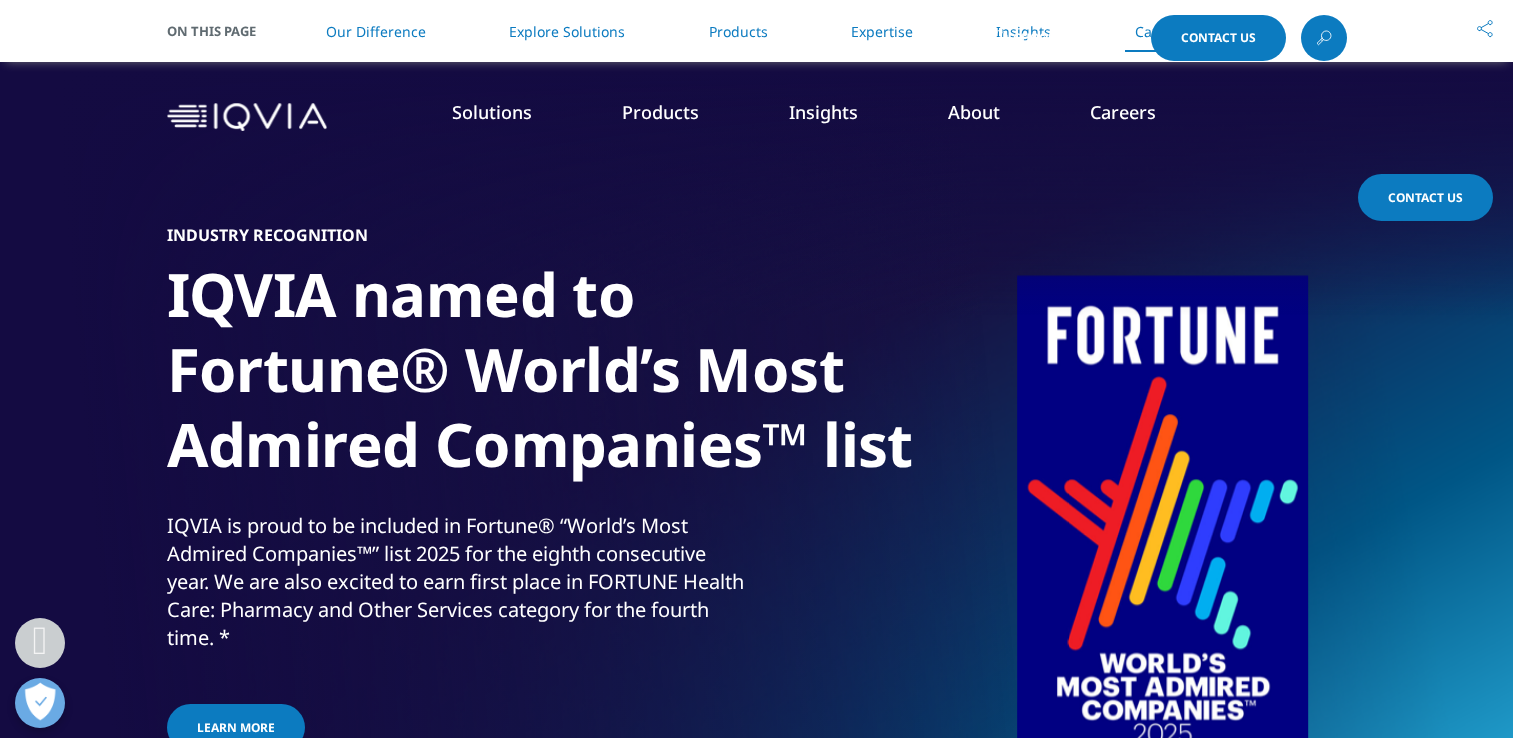 scroll, scrollTop: 5608, scrollLeft: 0, axis: vertical 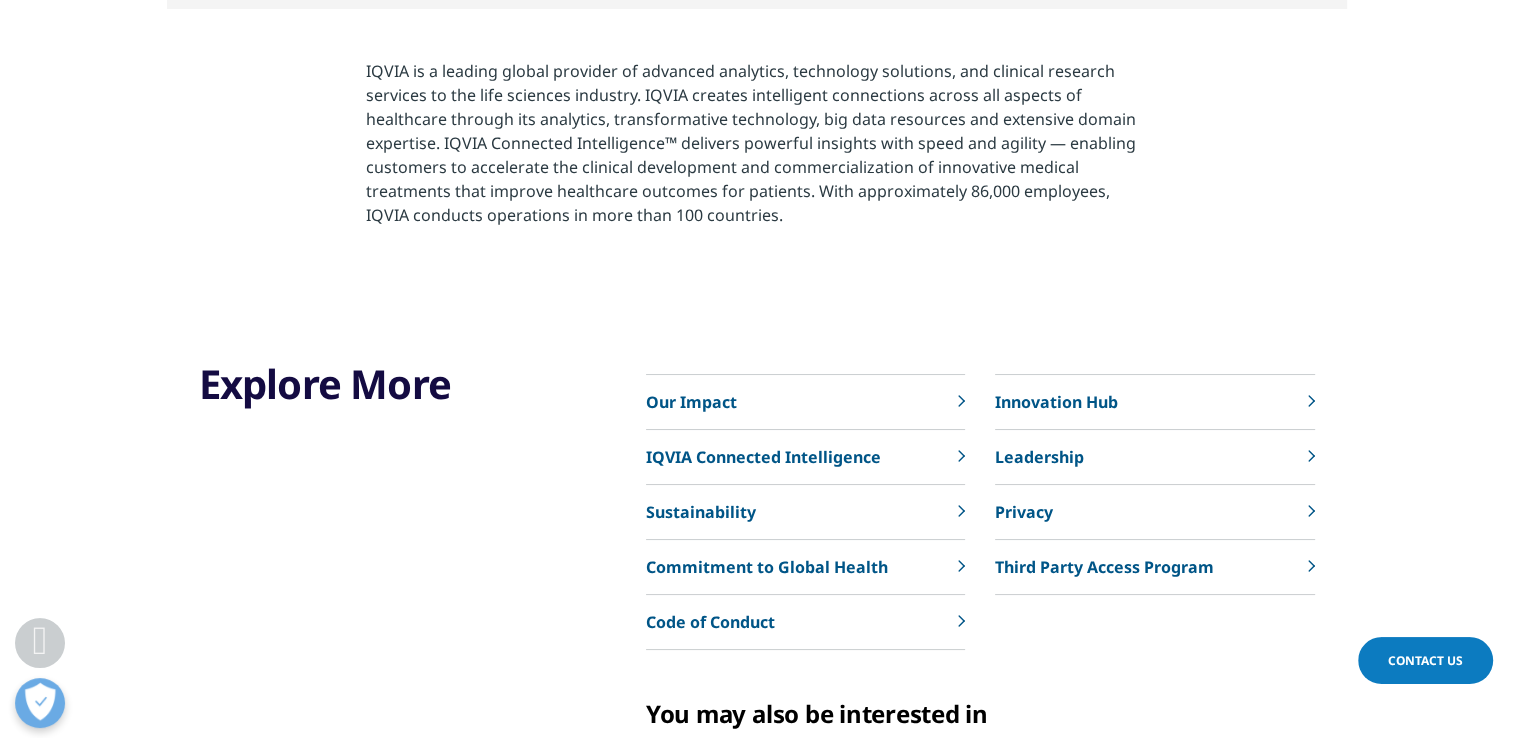 click on "Sustainability" at bounding box center [701, 512] 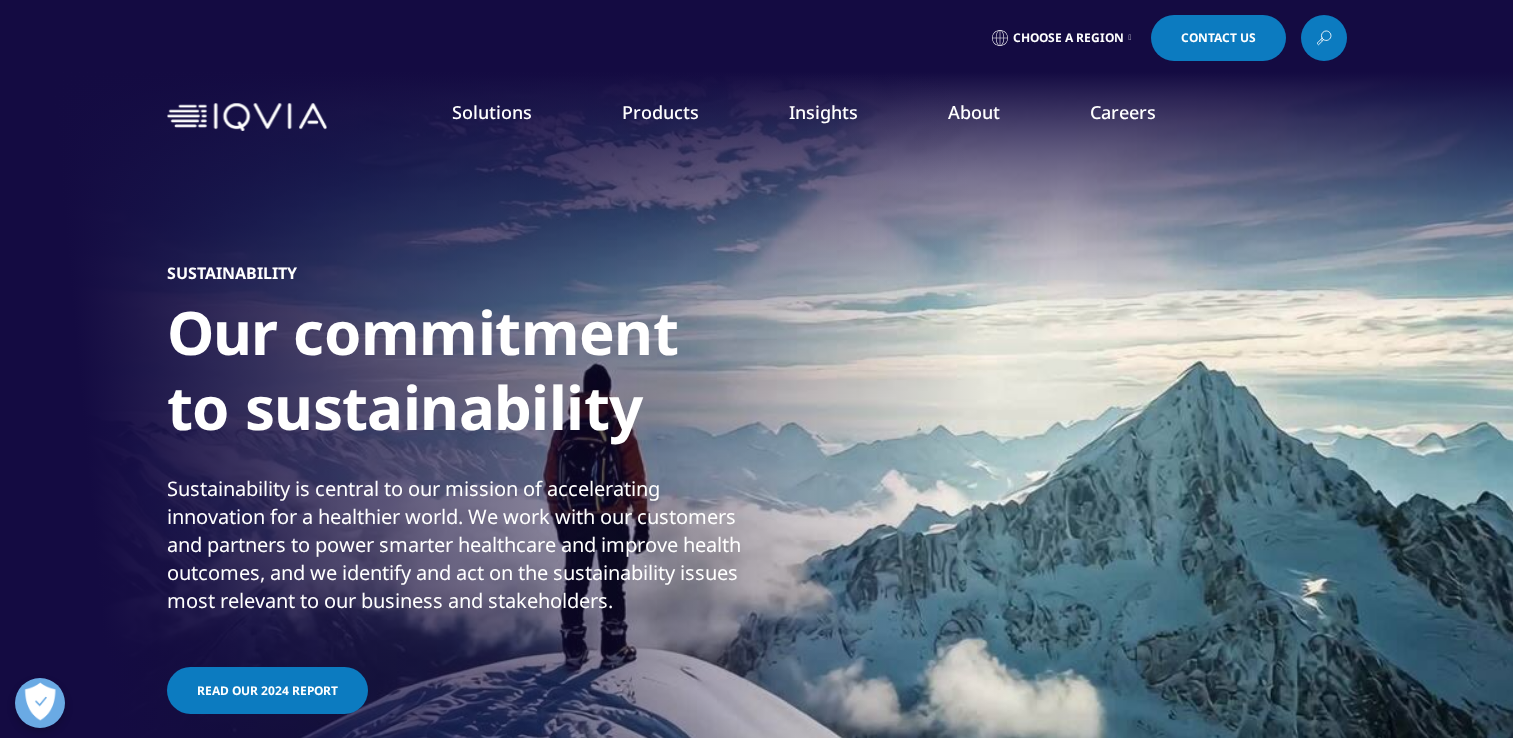 scroll, scrollTop: 200, scrollLeft: 0, axis: vertical 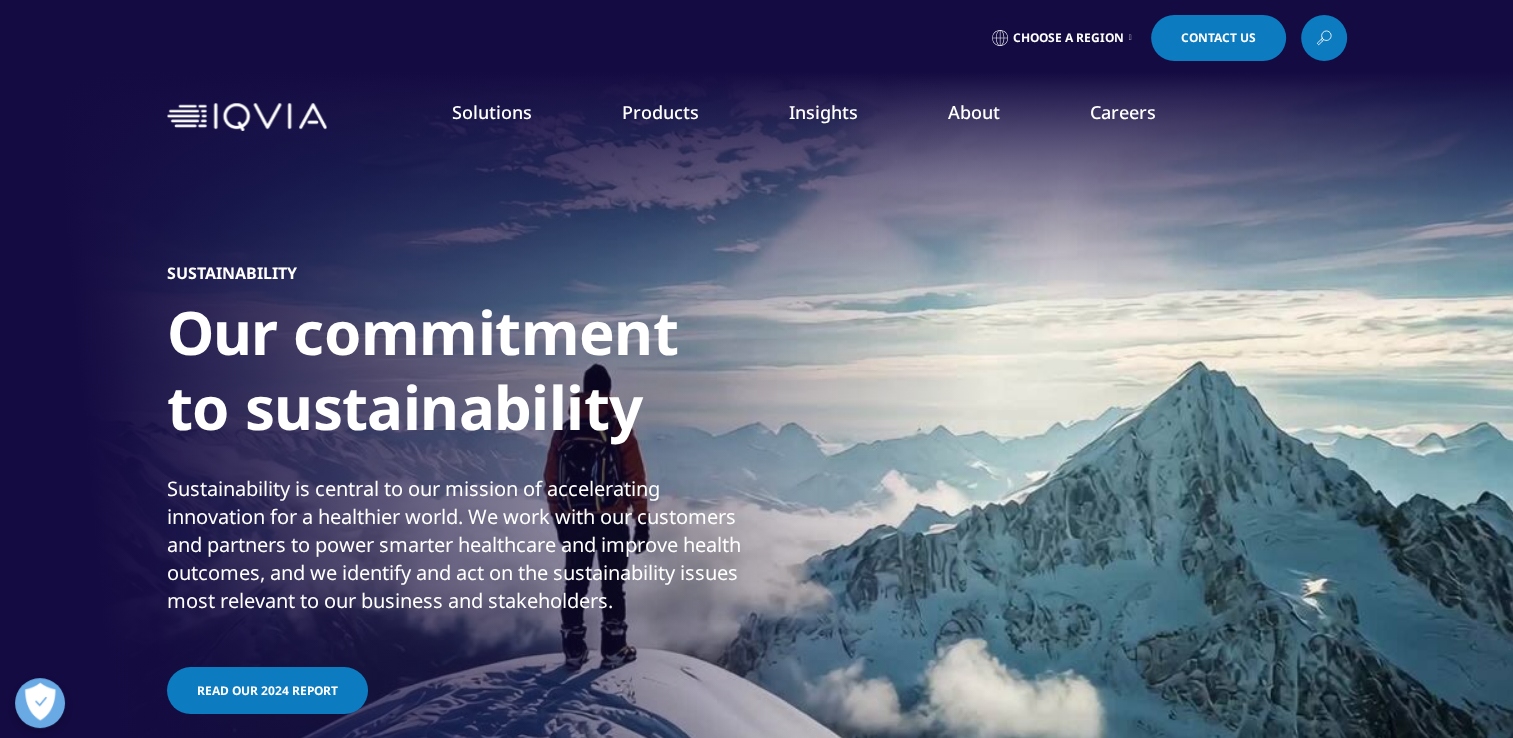 click on "Commercialization" at bounding box center (114, 399) 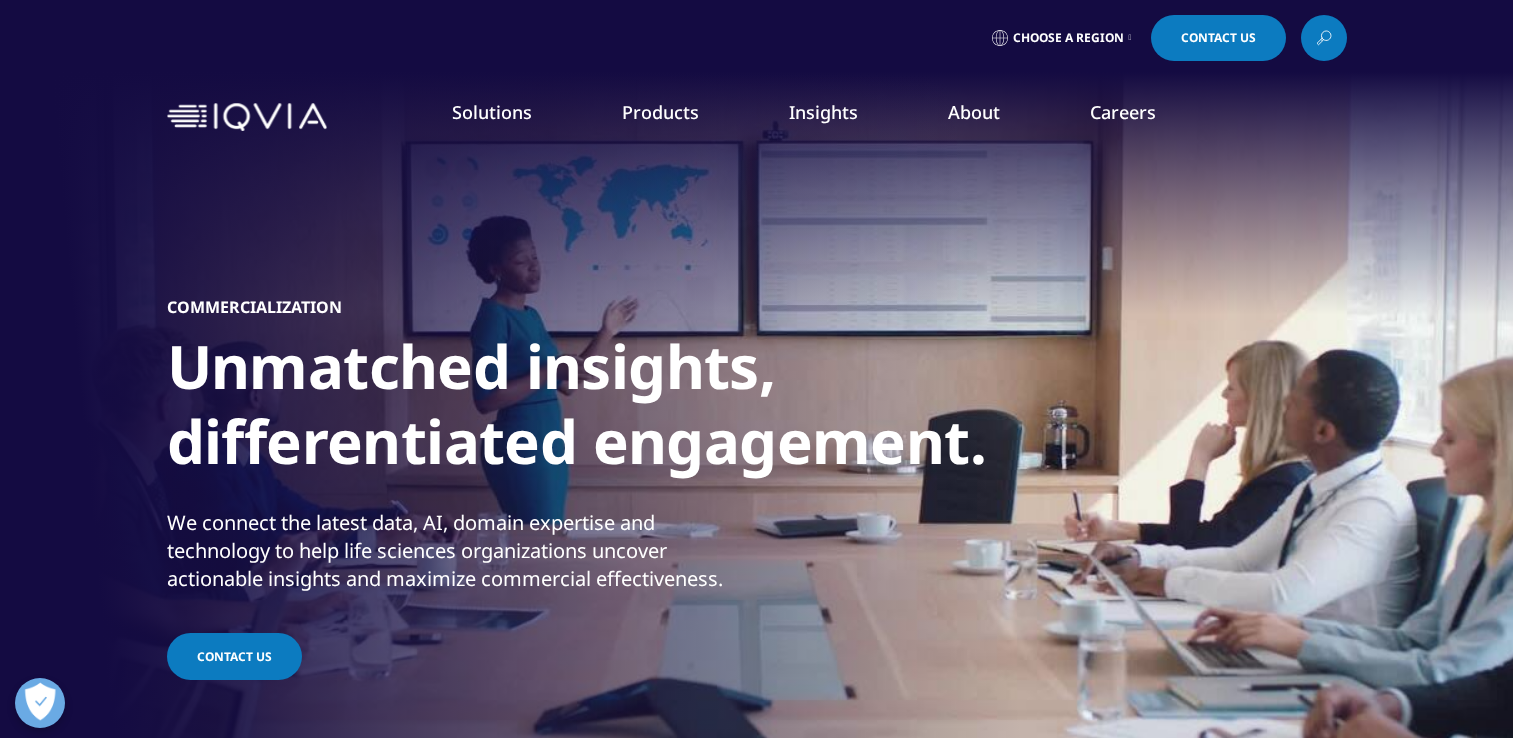 scroll, scrollTop: 0, scrollLeft: 0, axis: both 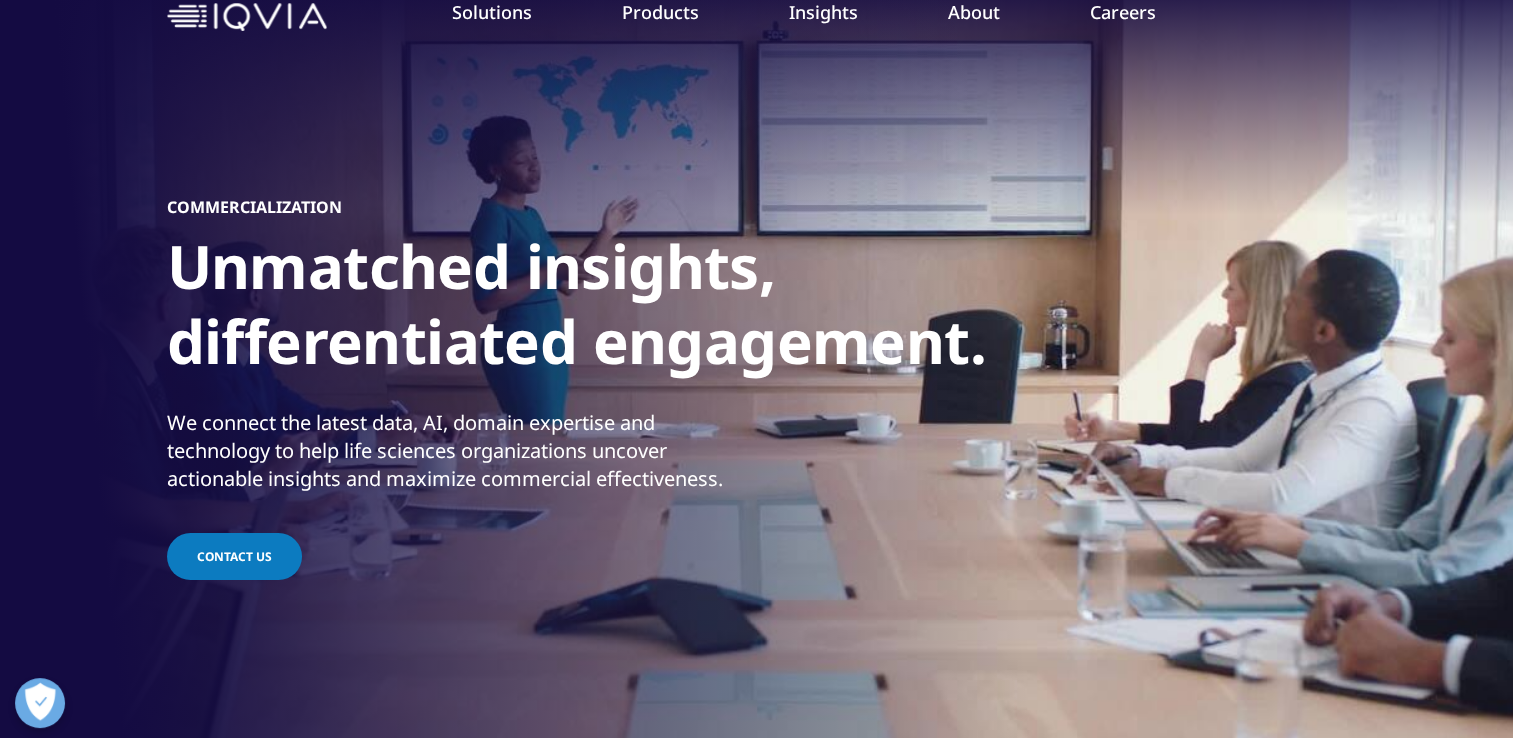 click on "Sustainability" at bounding box center (586, 321) 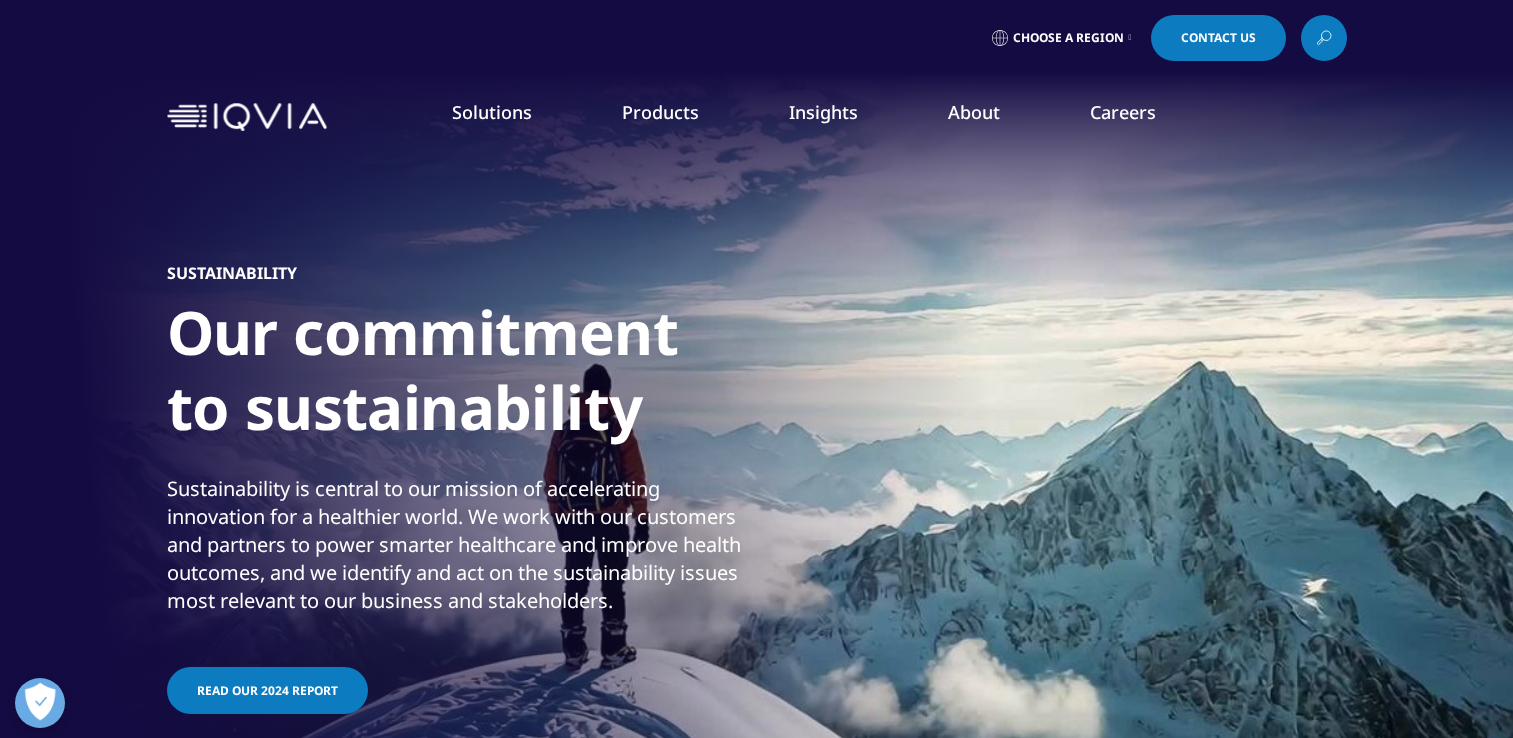 scroll, scrollTop: 200, scrollLeft: 0, axis: vertical 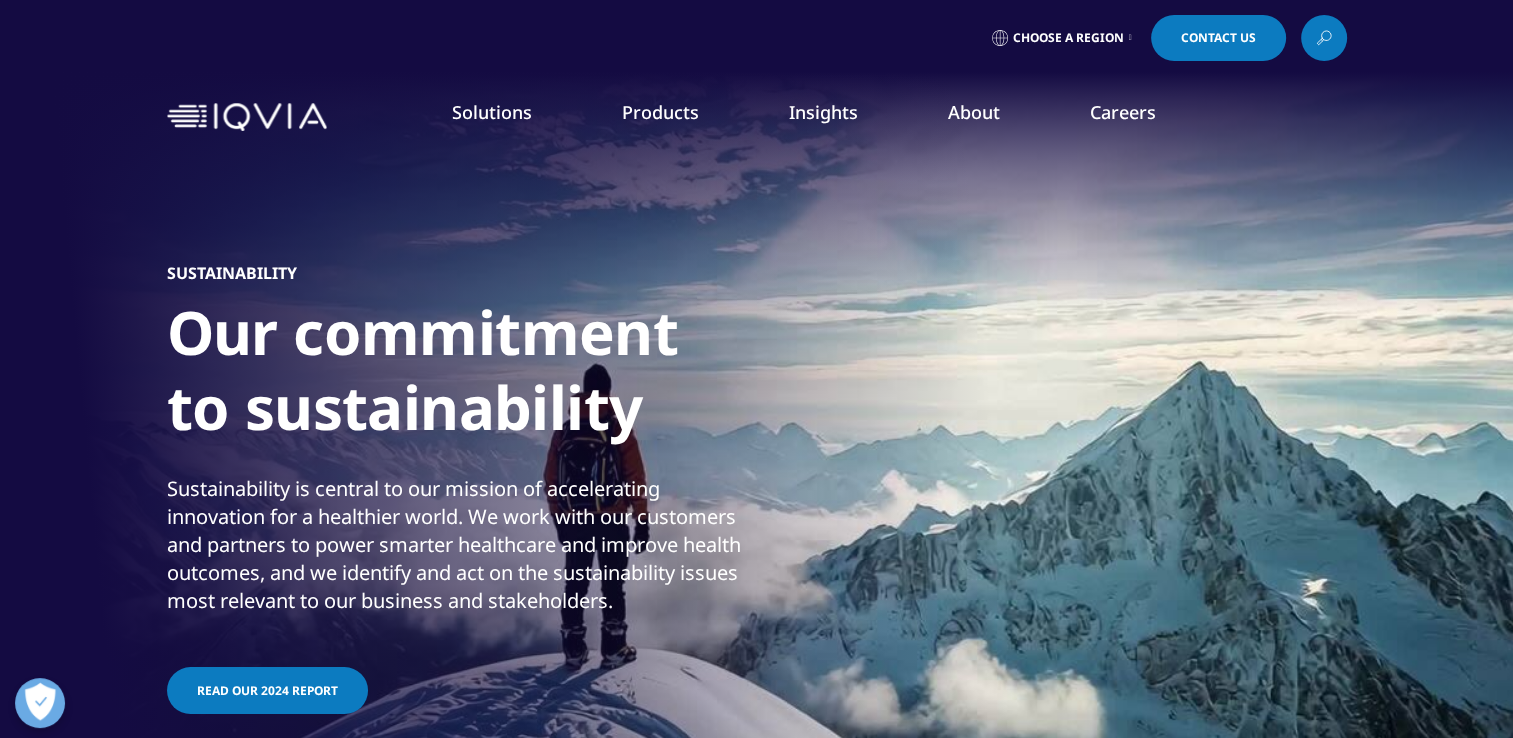 drag, startPoint x: 128, startPoint y: 390, endPoint x: 188, endPoint y: 390, distance: 60 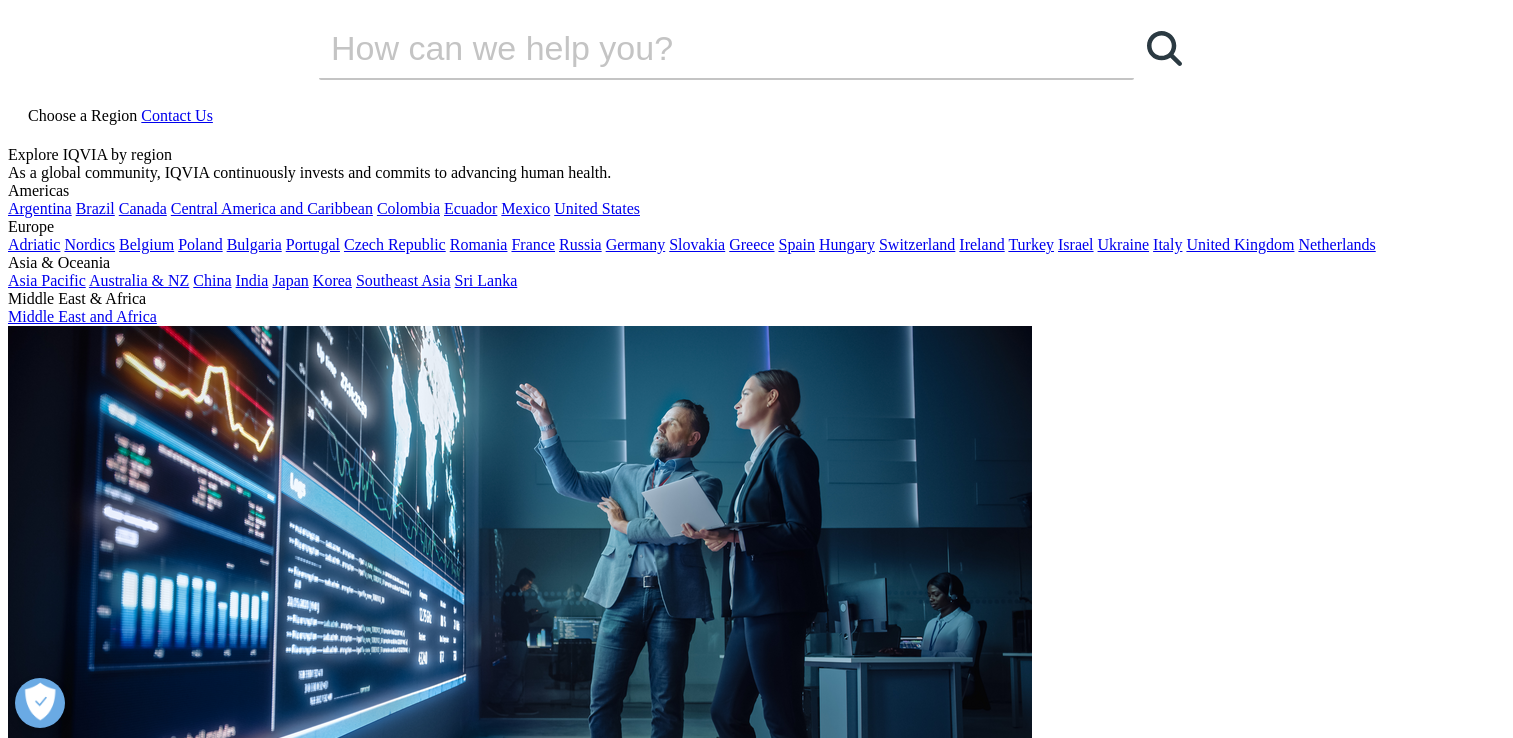 scroll, scrollTop: 0, scrollLeft: 0, axis: both 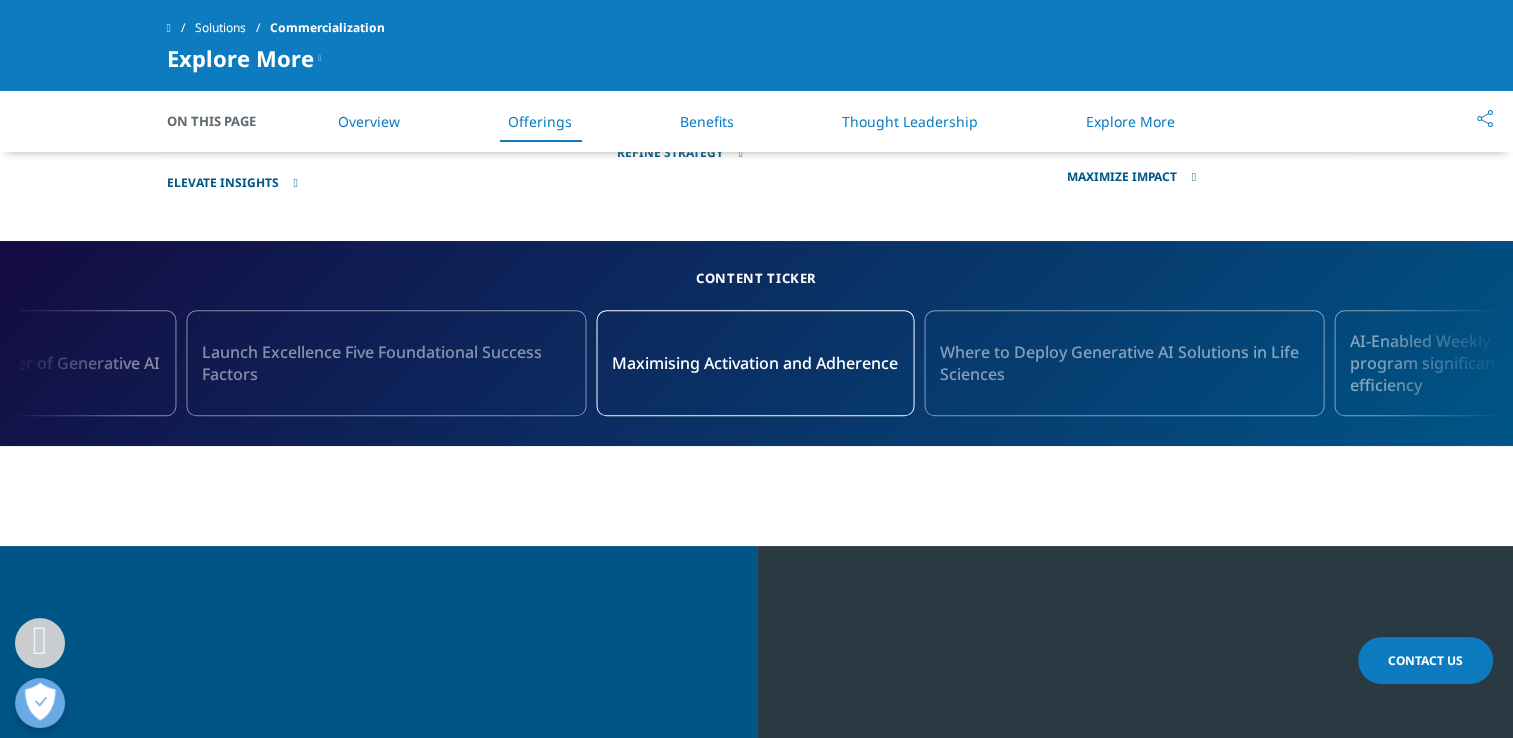 click on "Thought Leadership" at bounding box center [910, 121] 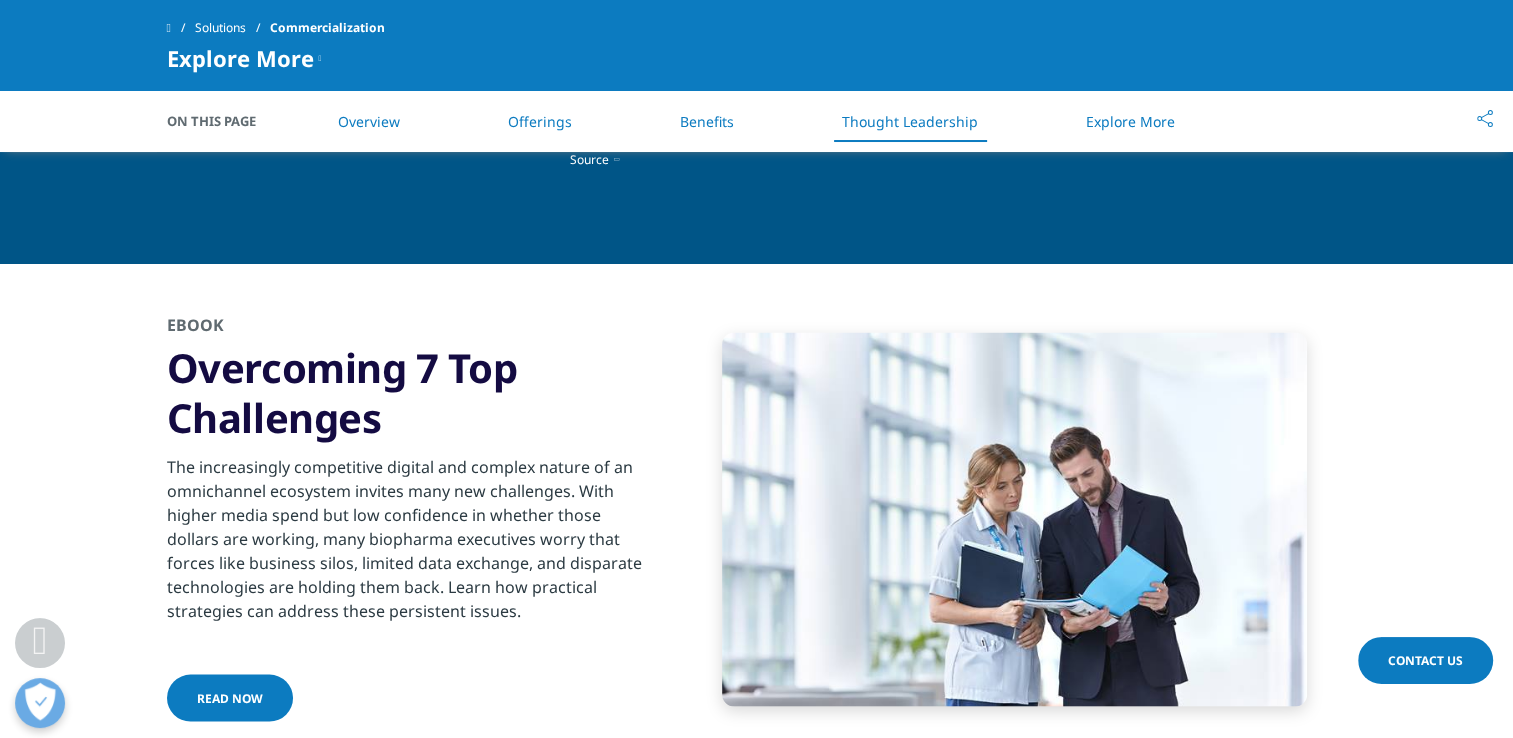 click on "Overview" at bounding box center (369, 121) 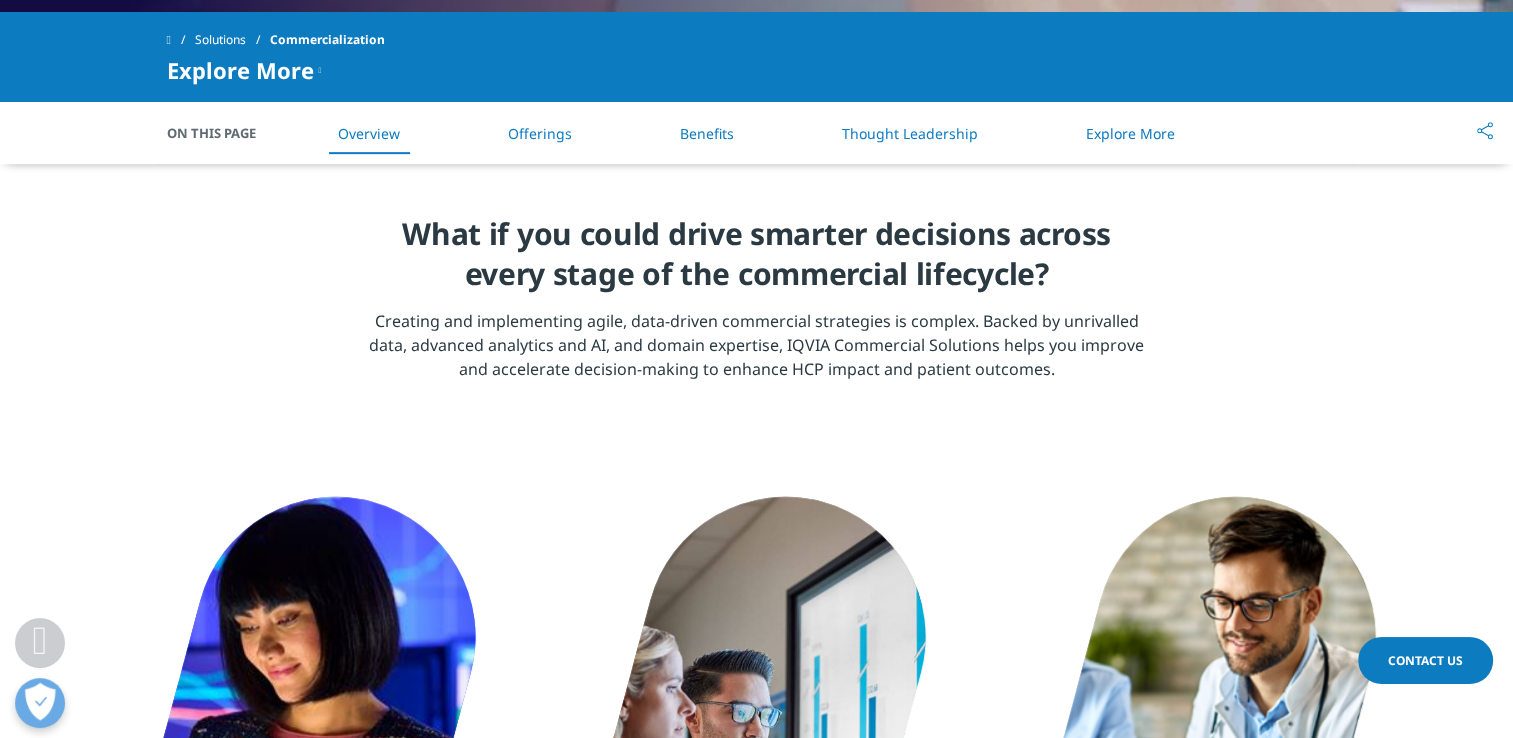 click on "Clear Search Loading
Choose a Region
Contact Us" at bounding box center [756, 2175] 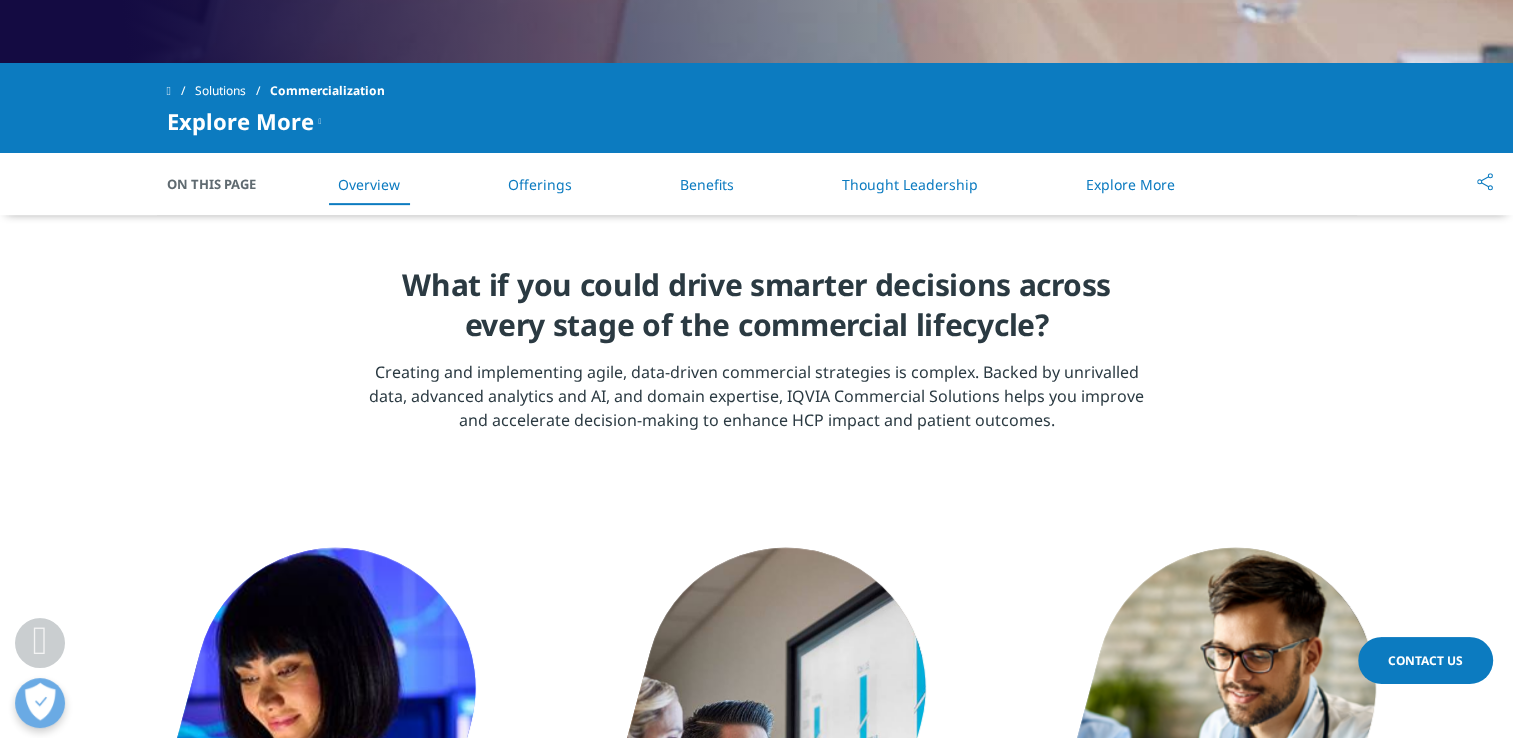 click on "Offerings" at bounding box center (540, 184) 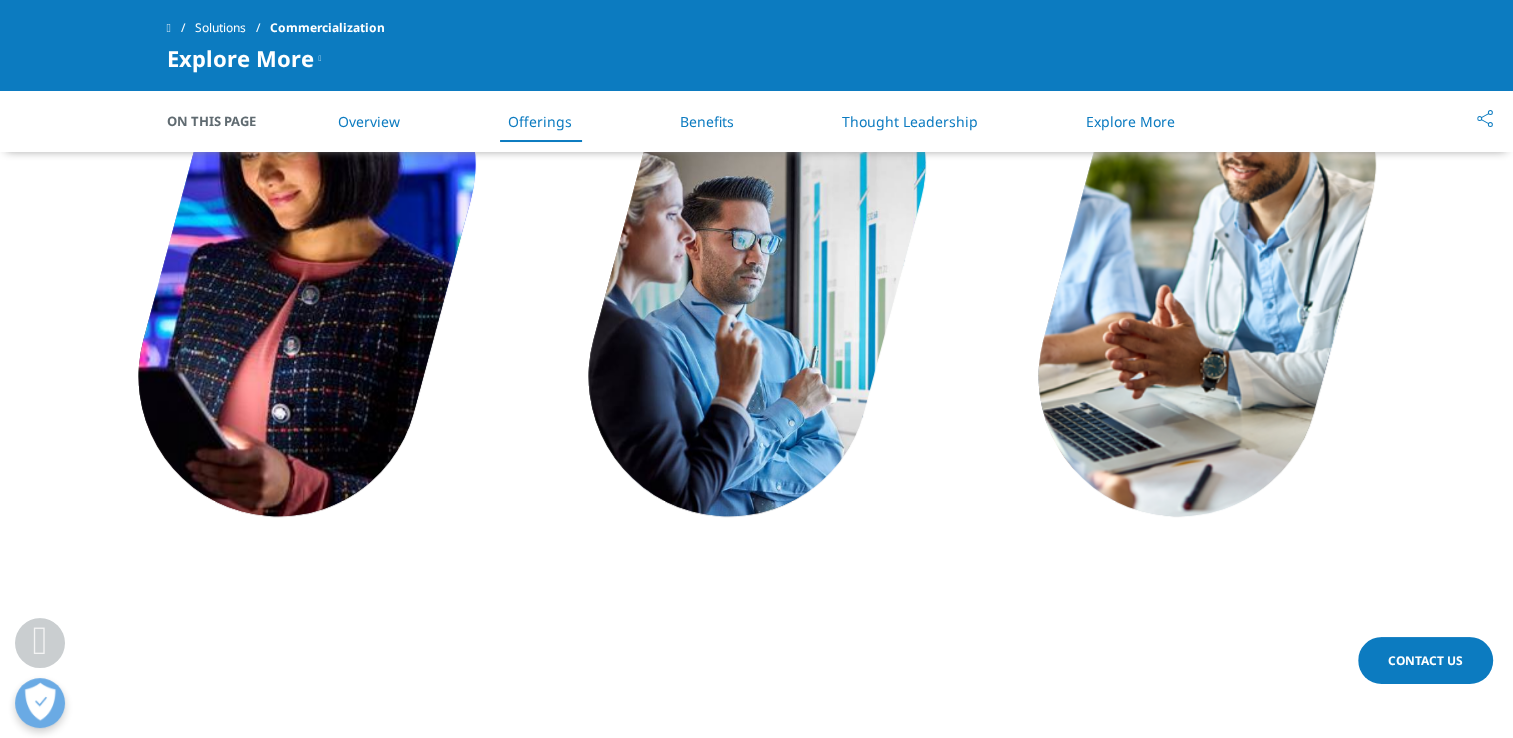 scroll, scrollTop: 1309, scrollLeft: 0, axis: vertical 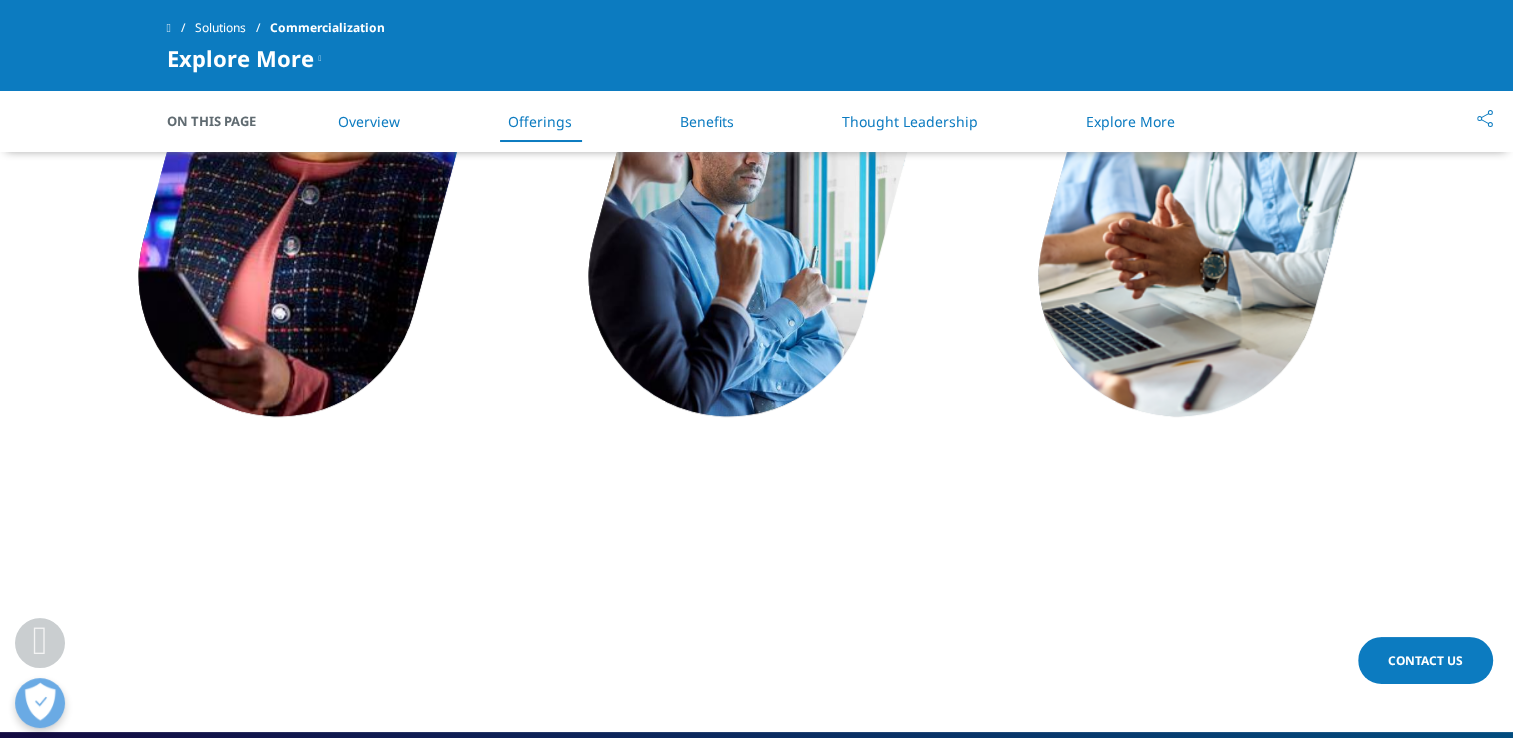 click on "Thought Leadership" at bounding box center (910, 121) 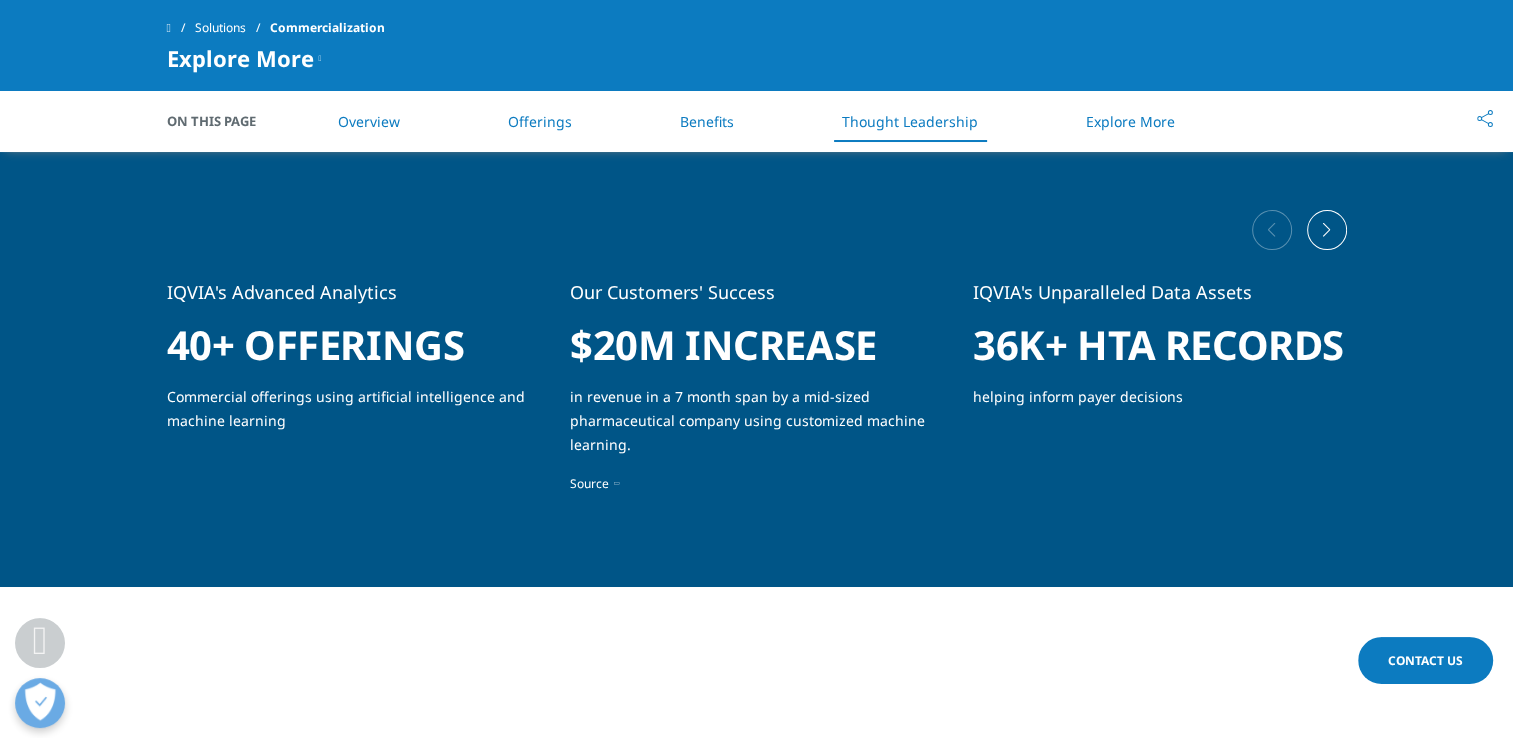 scroll, scrollTop: 3496, scrollLeft: 0, axis: vertical 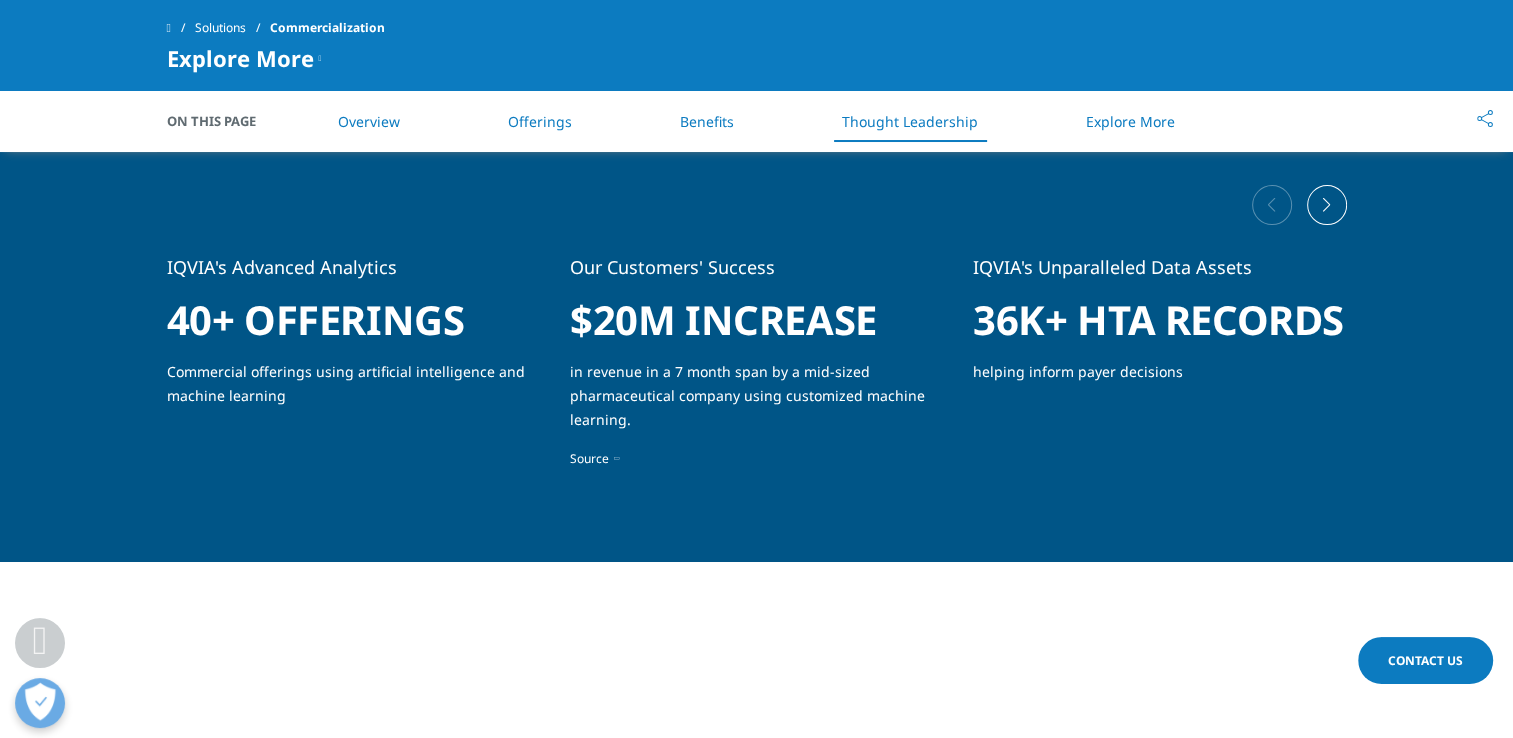 click on "Overview" at bounding box center (369, 121) 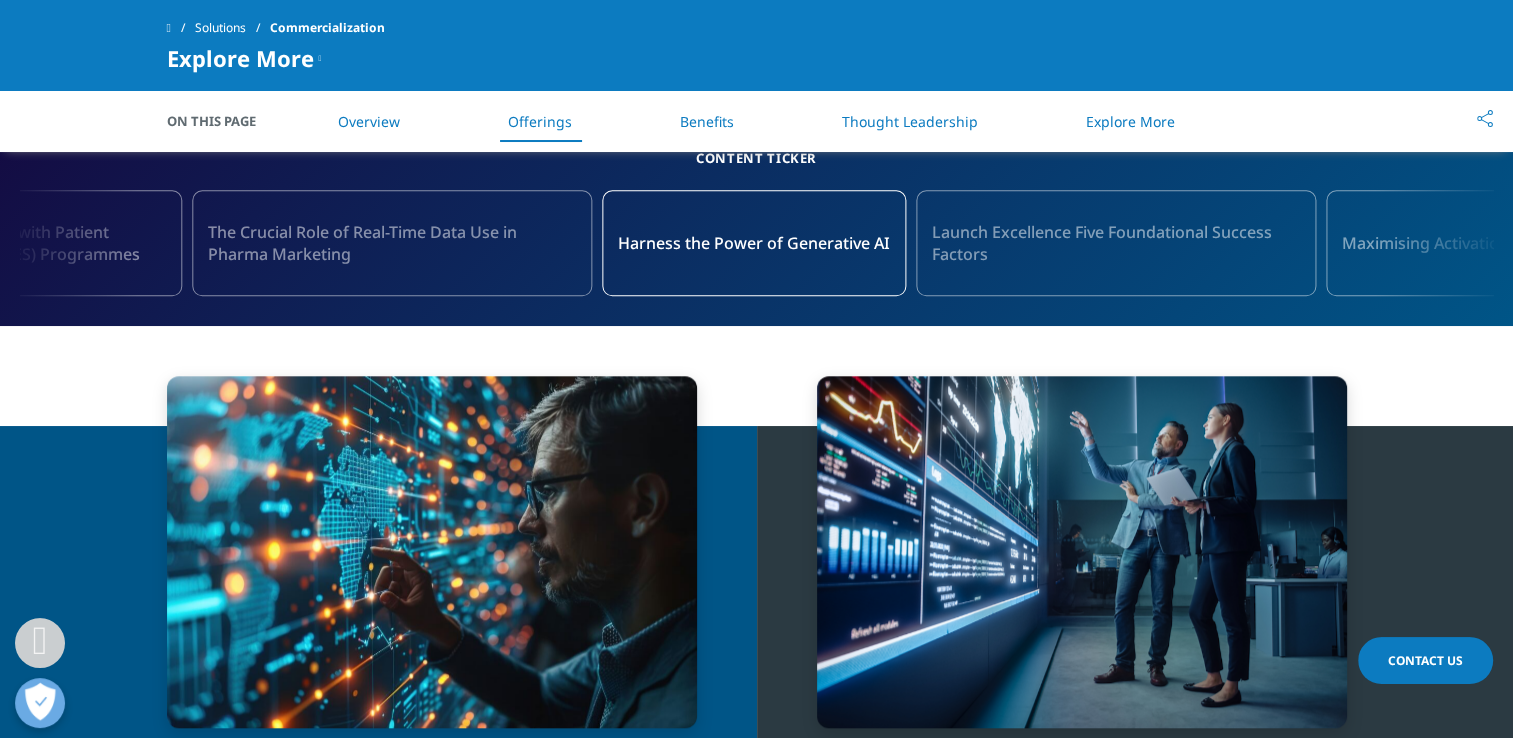 scroll, scrollTop: 1938, scrollLeft: 0, axis: vertical 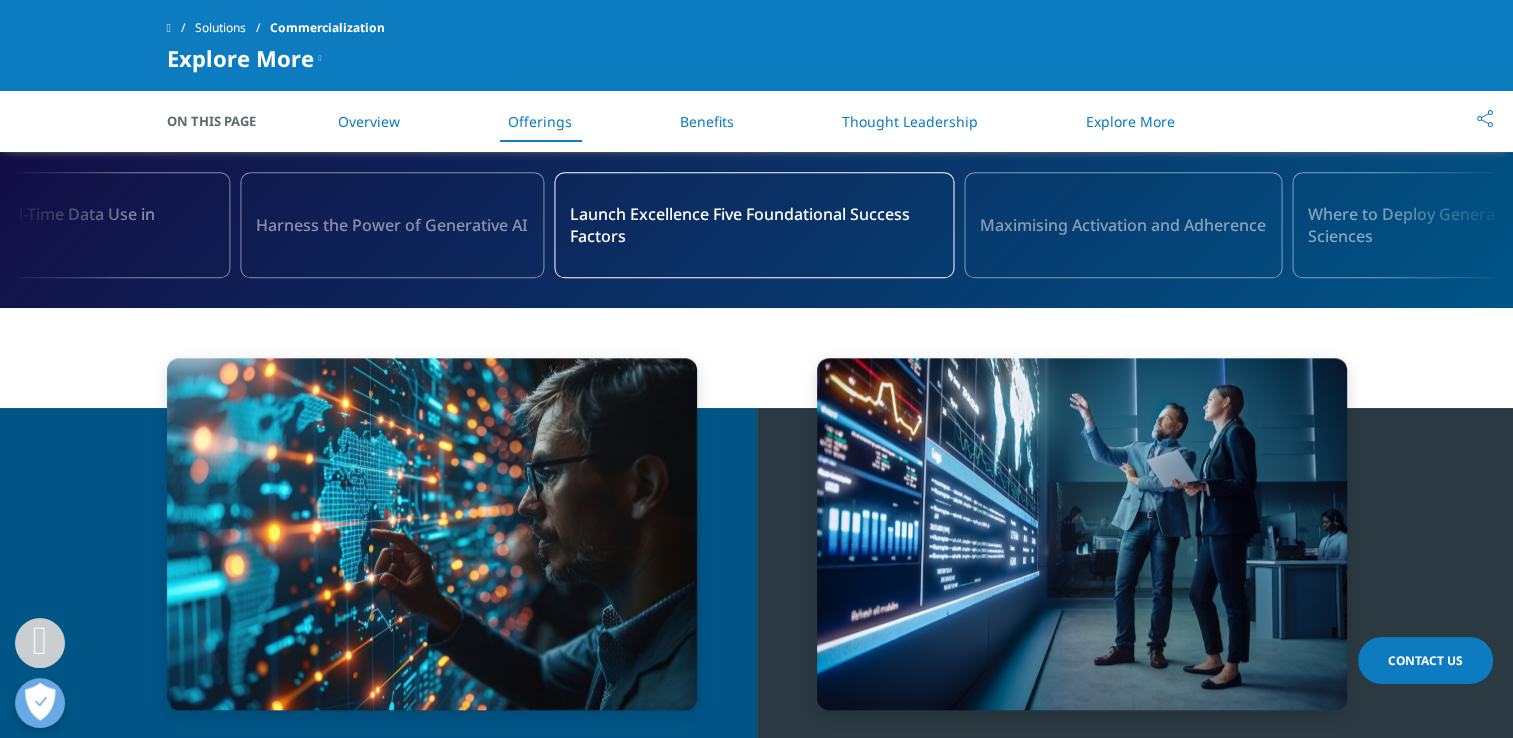 click on "Thought Leadership" at bounding box center [910, 121] 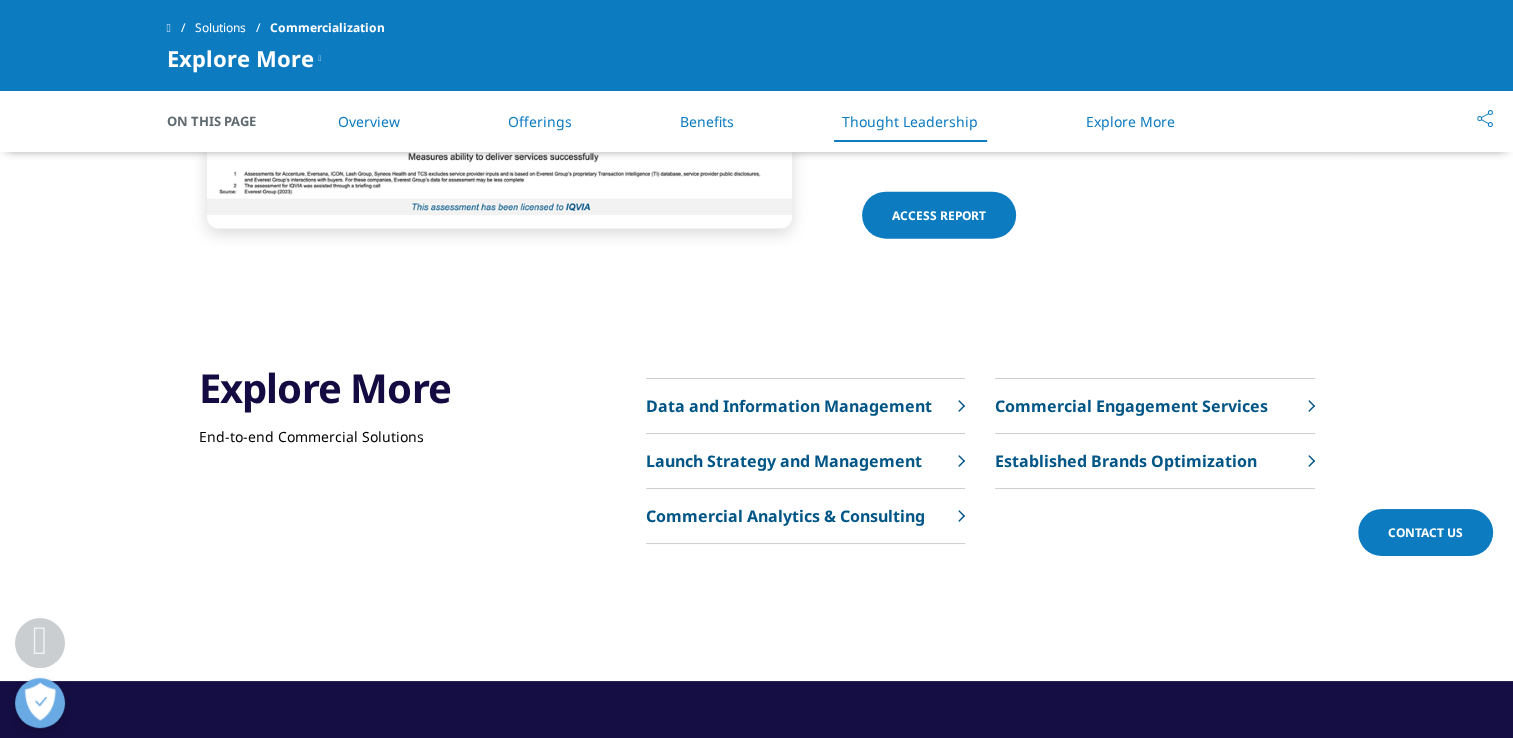scroll, scrollTop: 4596, scrollLeft: 0, axis: vertical 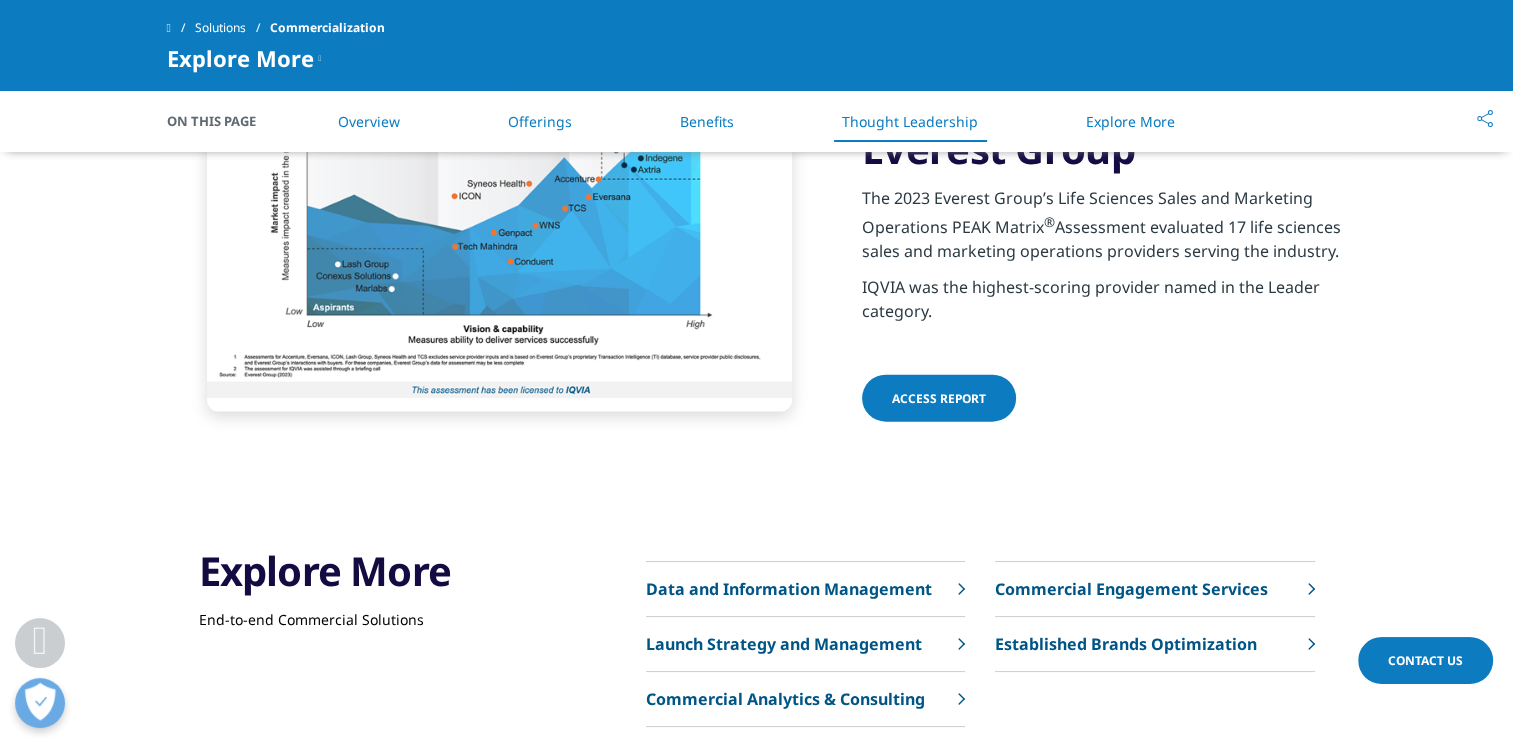 click on "Overview" at bounding box center (369, 121) 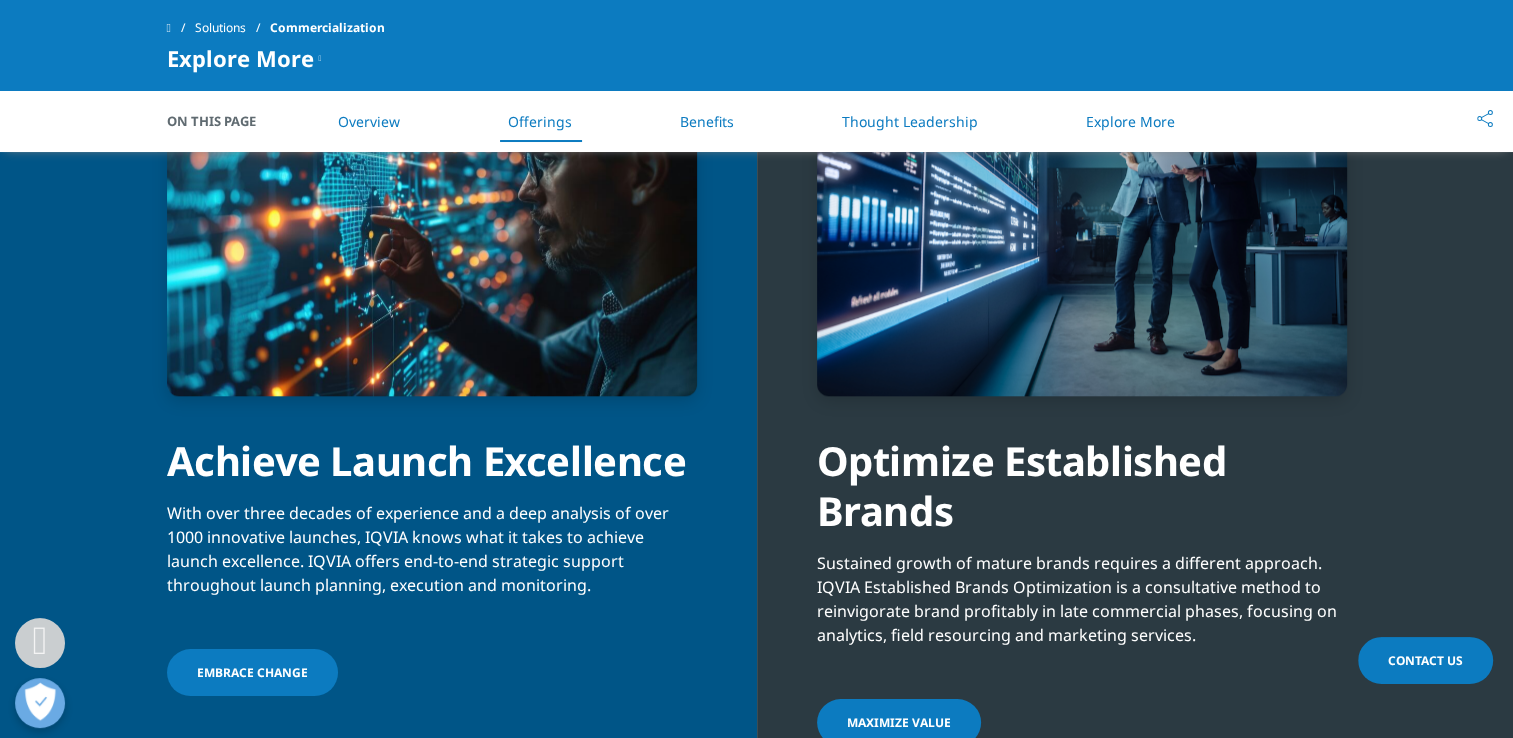 scroll, scrollTop: 2538, scrollLeft: 0, axis: vertical 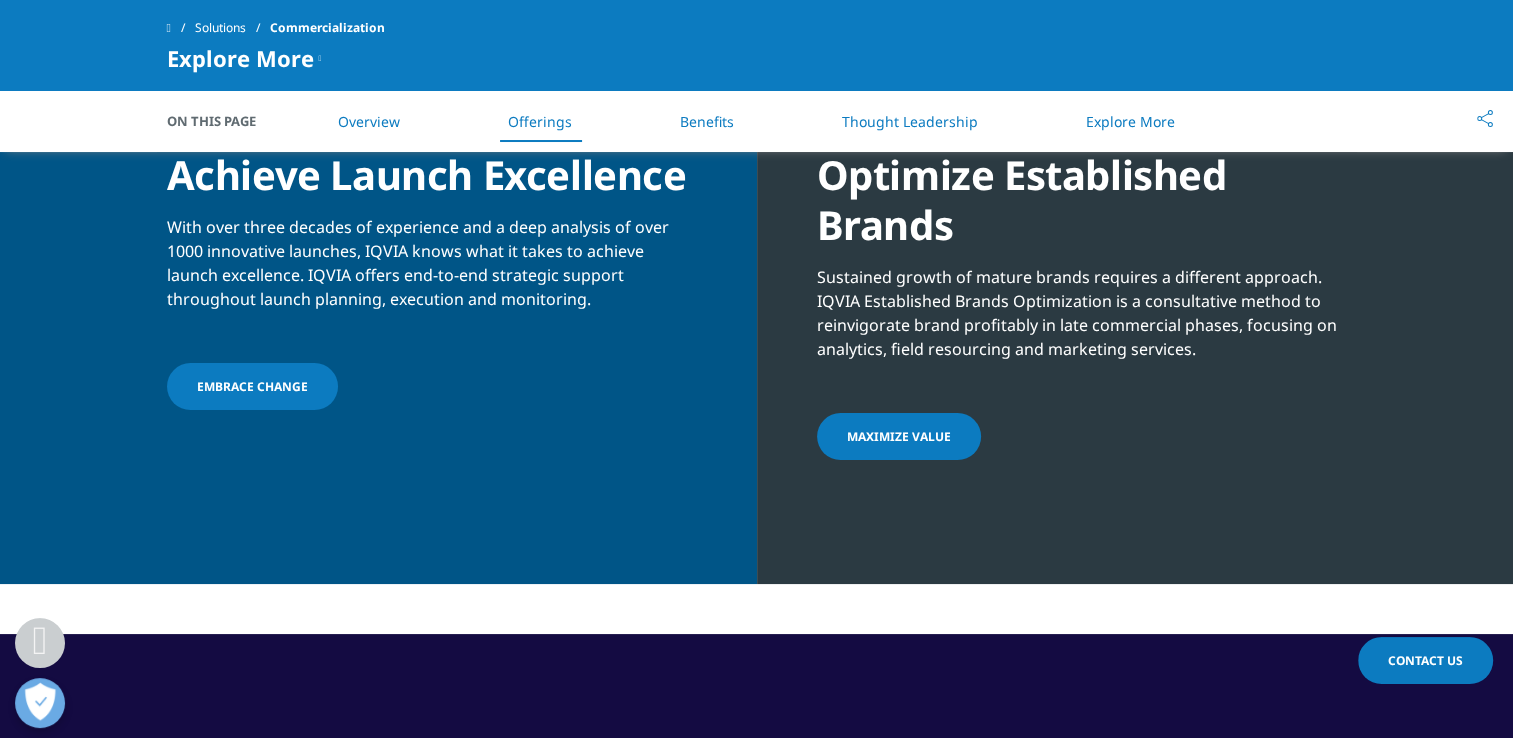 drag, startPoint x: 694, startPoint y: 114, endPoint x: 794, endPoint y: 114, distance: 100 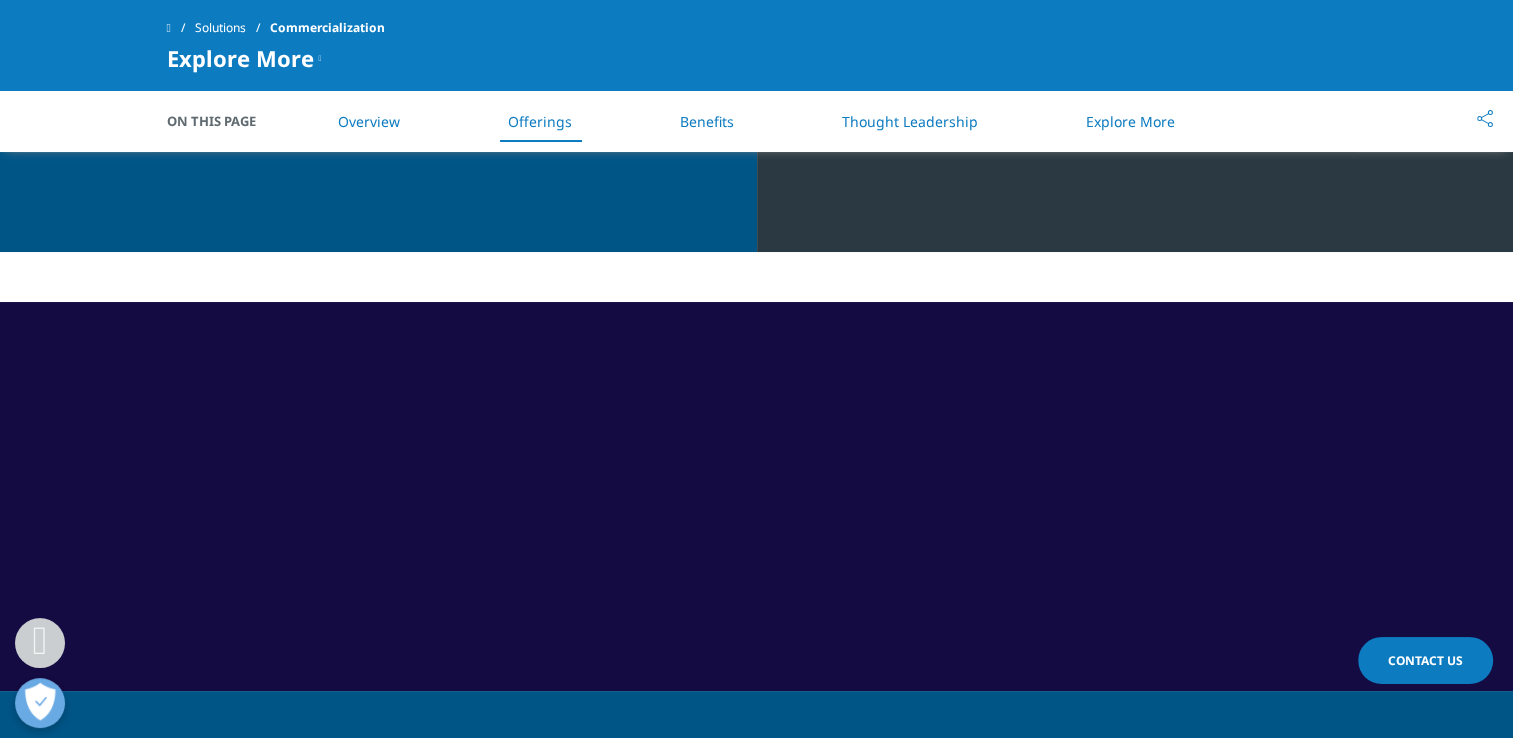 click on "Thought Leadership" at bounding box center [910, 121] 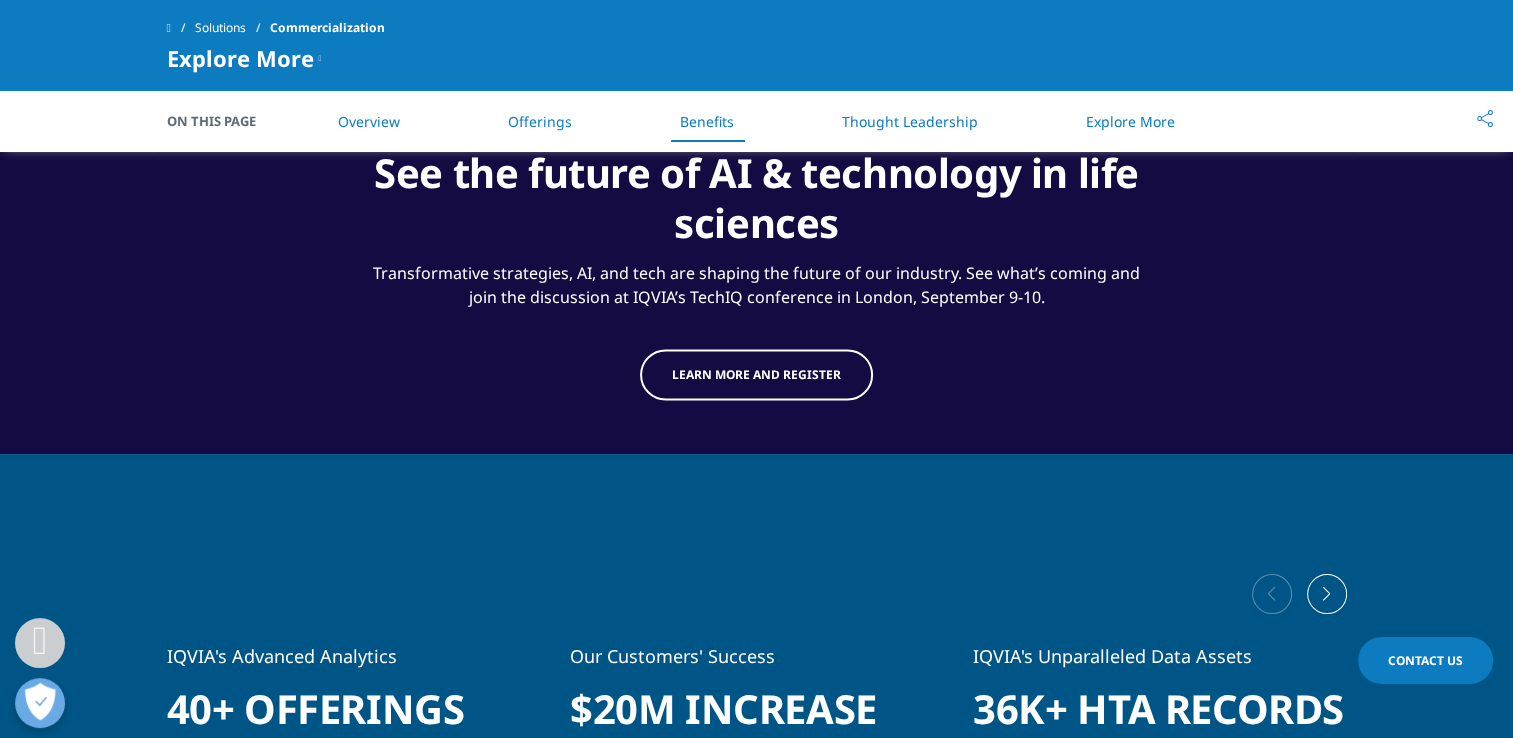 click on "Explore More" at bounding box center (1130, 121) 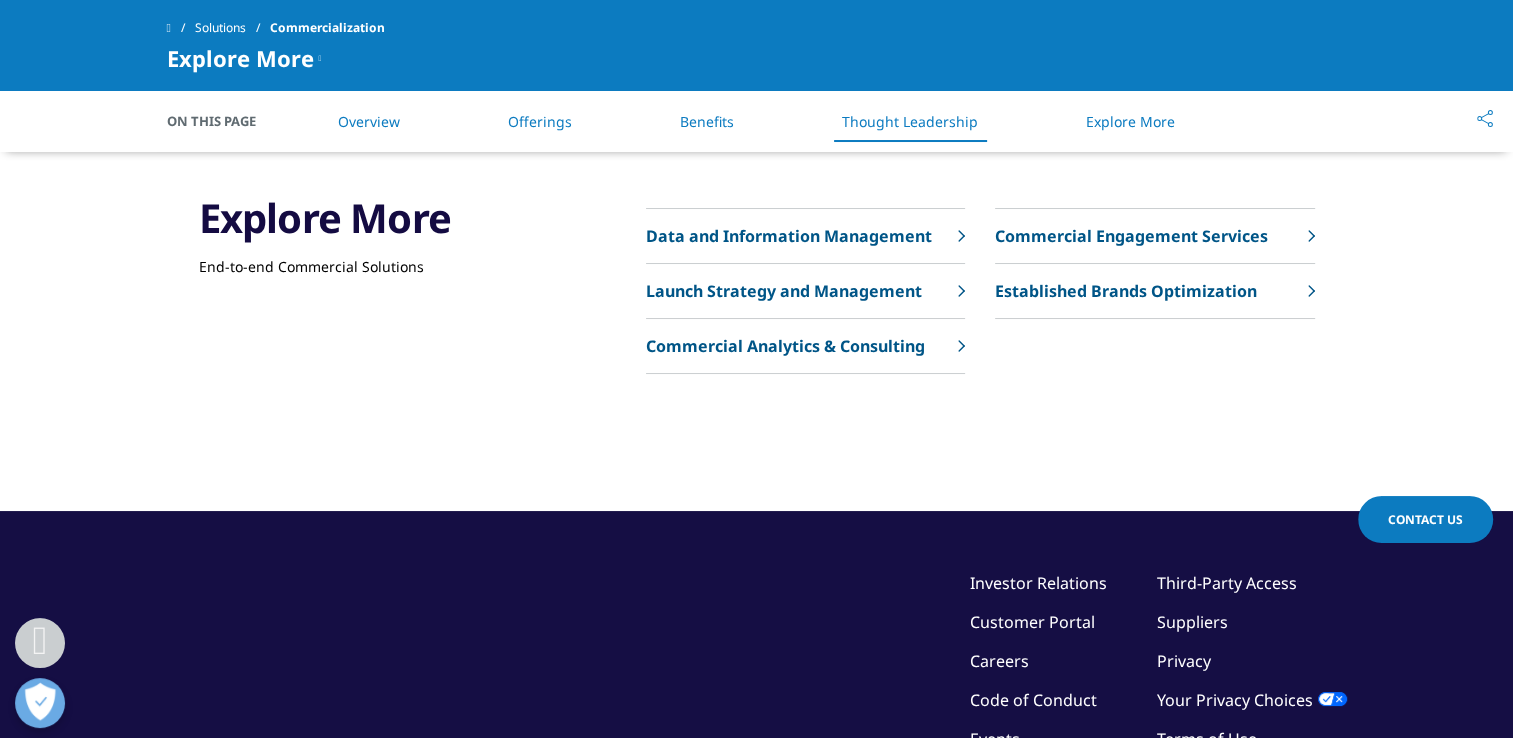 scroll, scrollTop: 4904, scrollLeft: 0, axis: vertical 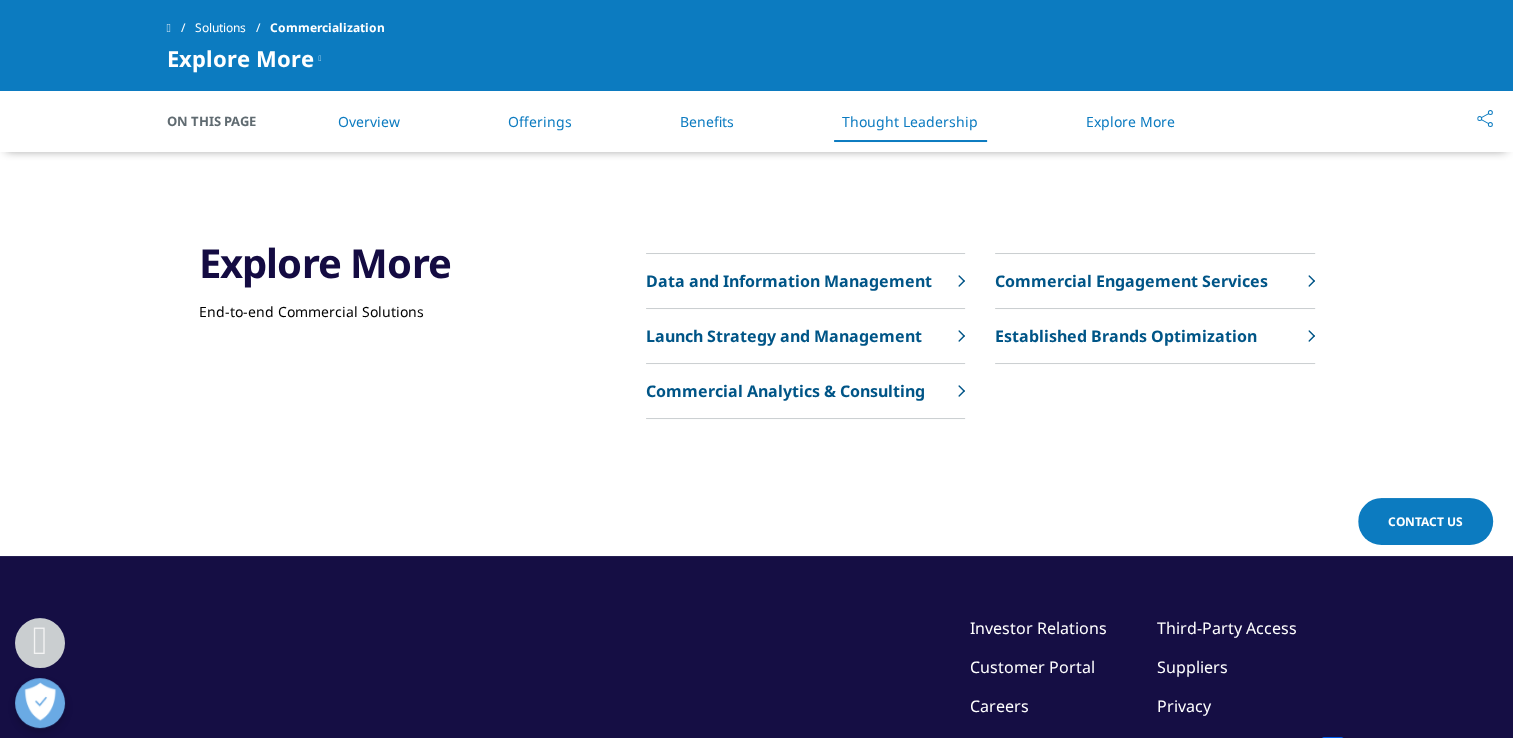 click on "Launch Strategy and Management" at bounding box center (784, 336) 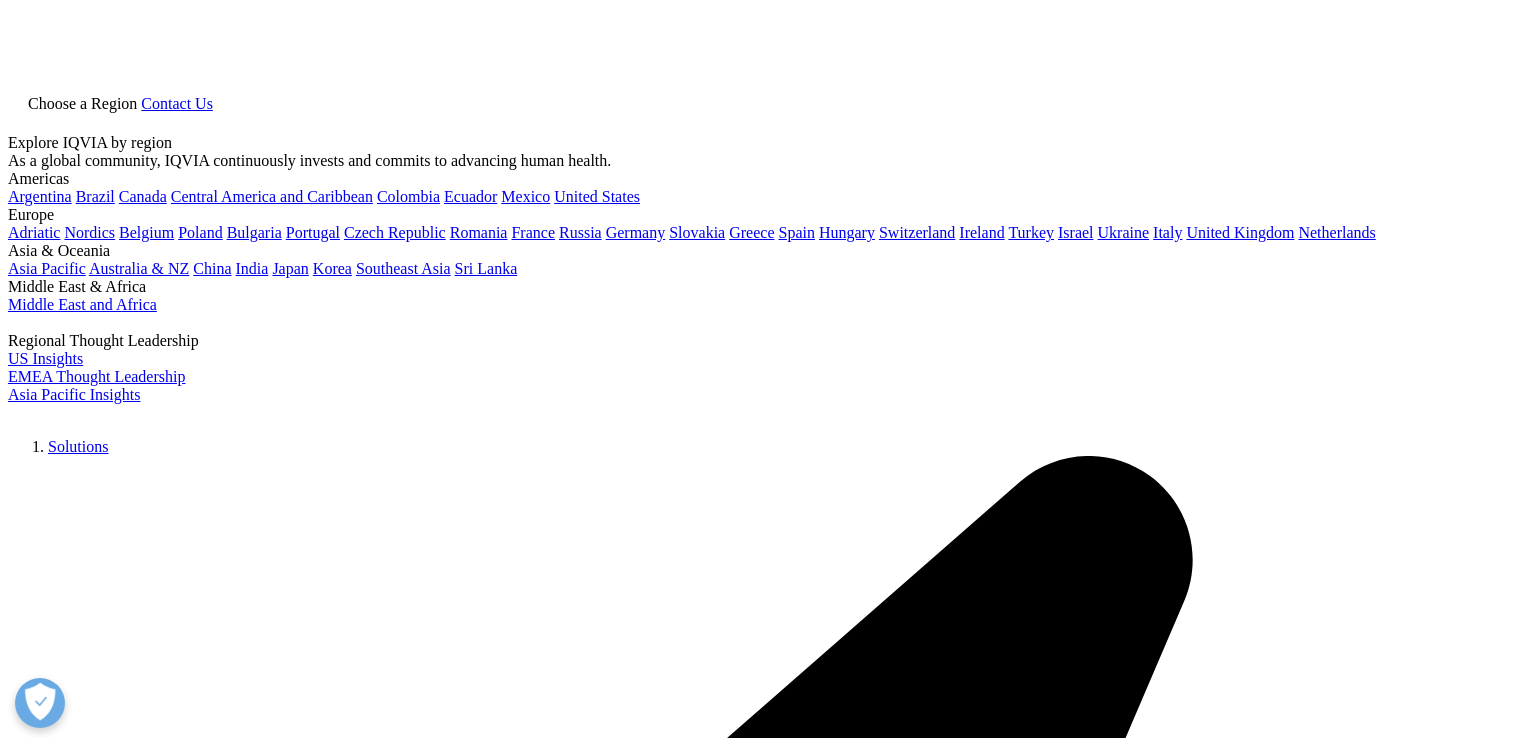scroll, scrollTop: 0, scrollLeft: 0, axis: both 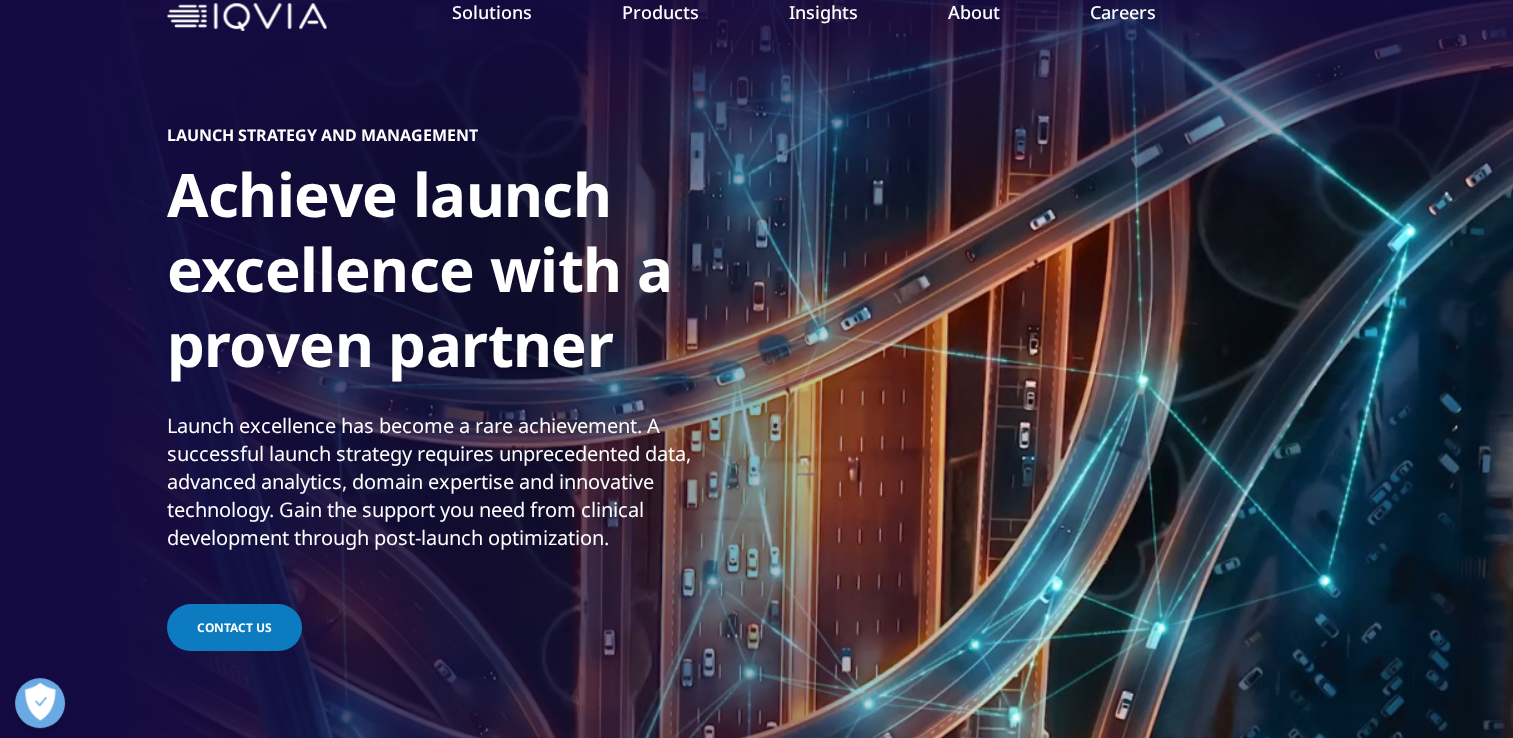 drag, startPoint x: 452, startPoint y: 171, endPoint x: 463, endPoint y: 182, distance: 15.556349 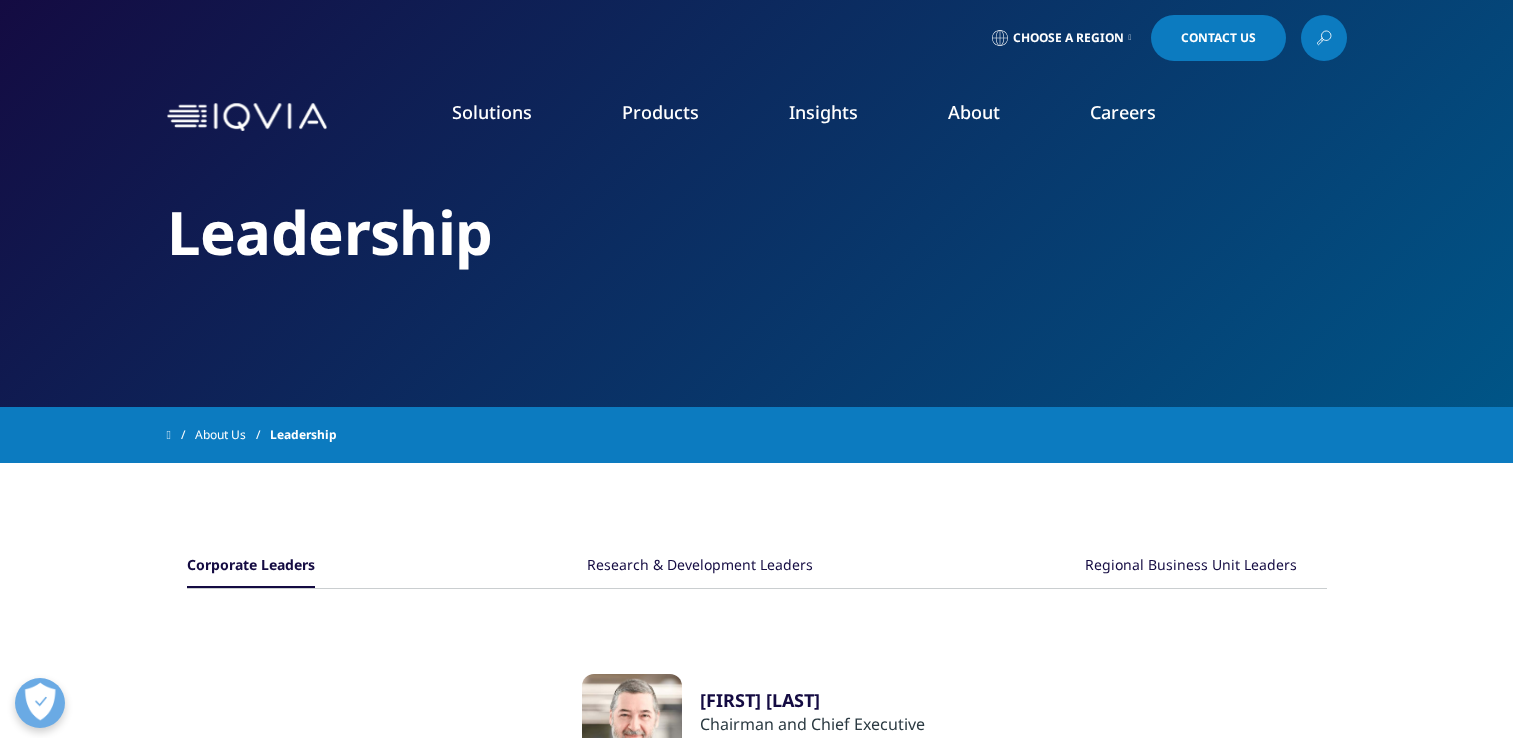 scroll, scrollTop: 0, scrollLeft: 0, axis: both 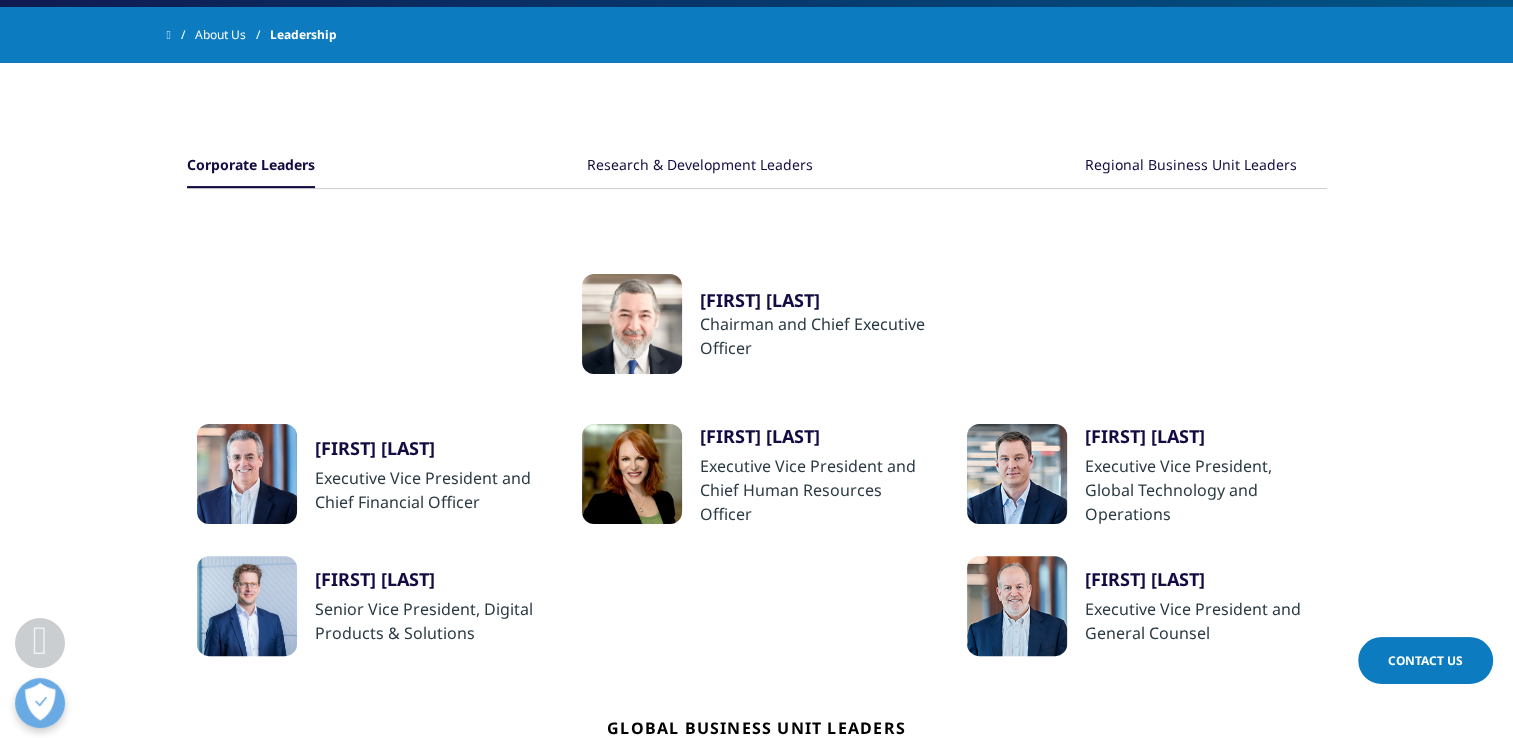 click on "[FIRST] [LAST]" at bounding box center (816, 300) 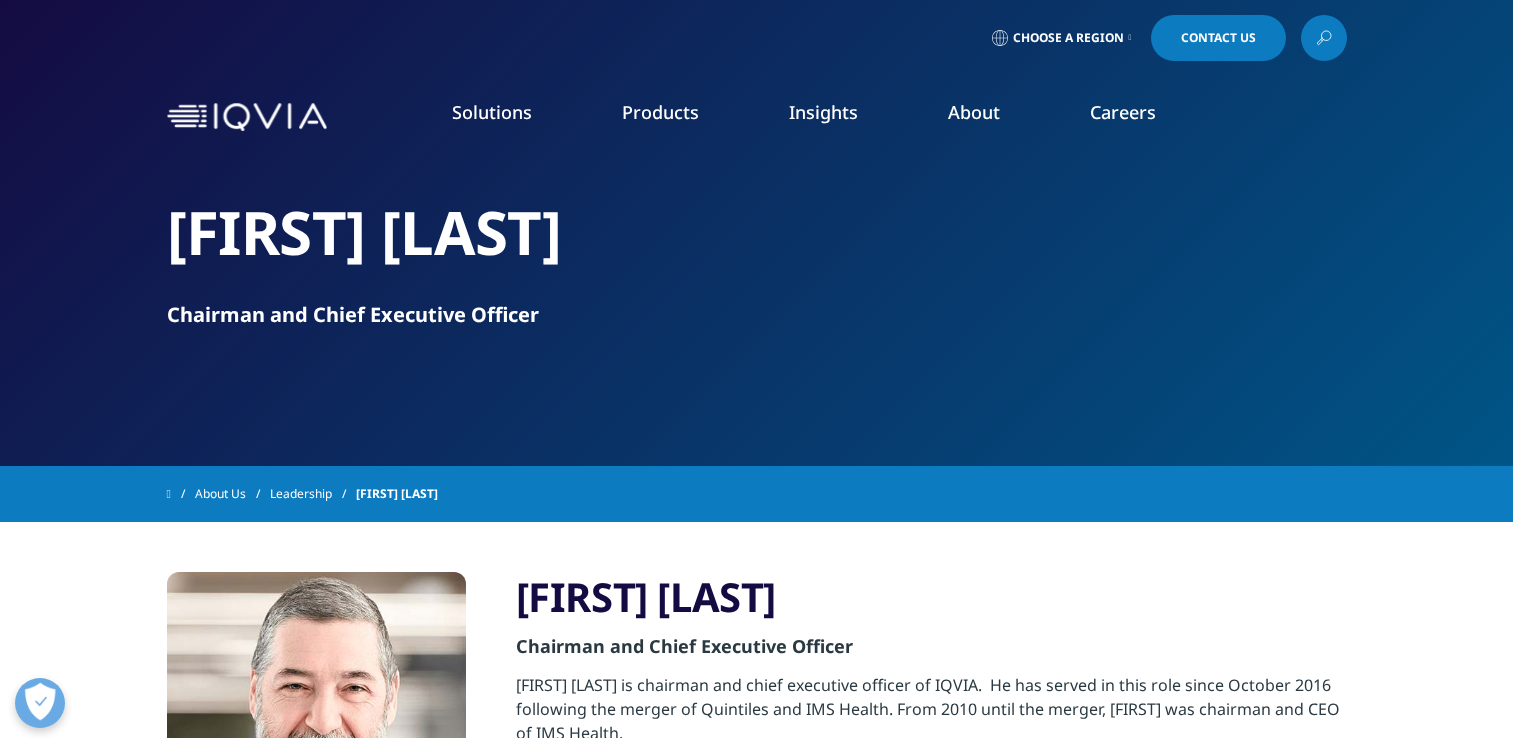 scroll, scrollTop: 173, scrollLeft: 0, axis: vertical 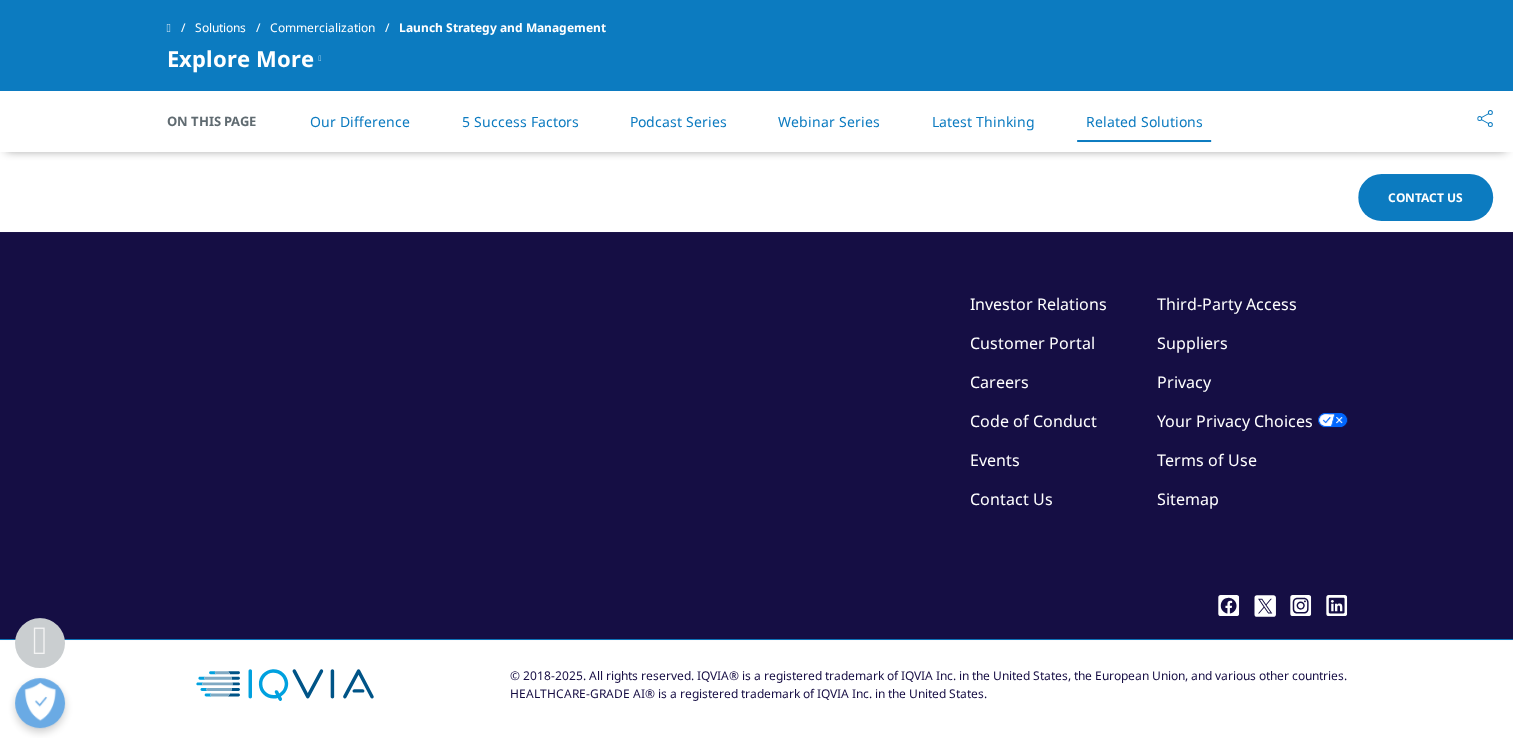 drag, startPoint x: 1004, startPoint y: 380, endPoint x: 970, endPoint y: 435, distance: 64.66065 